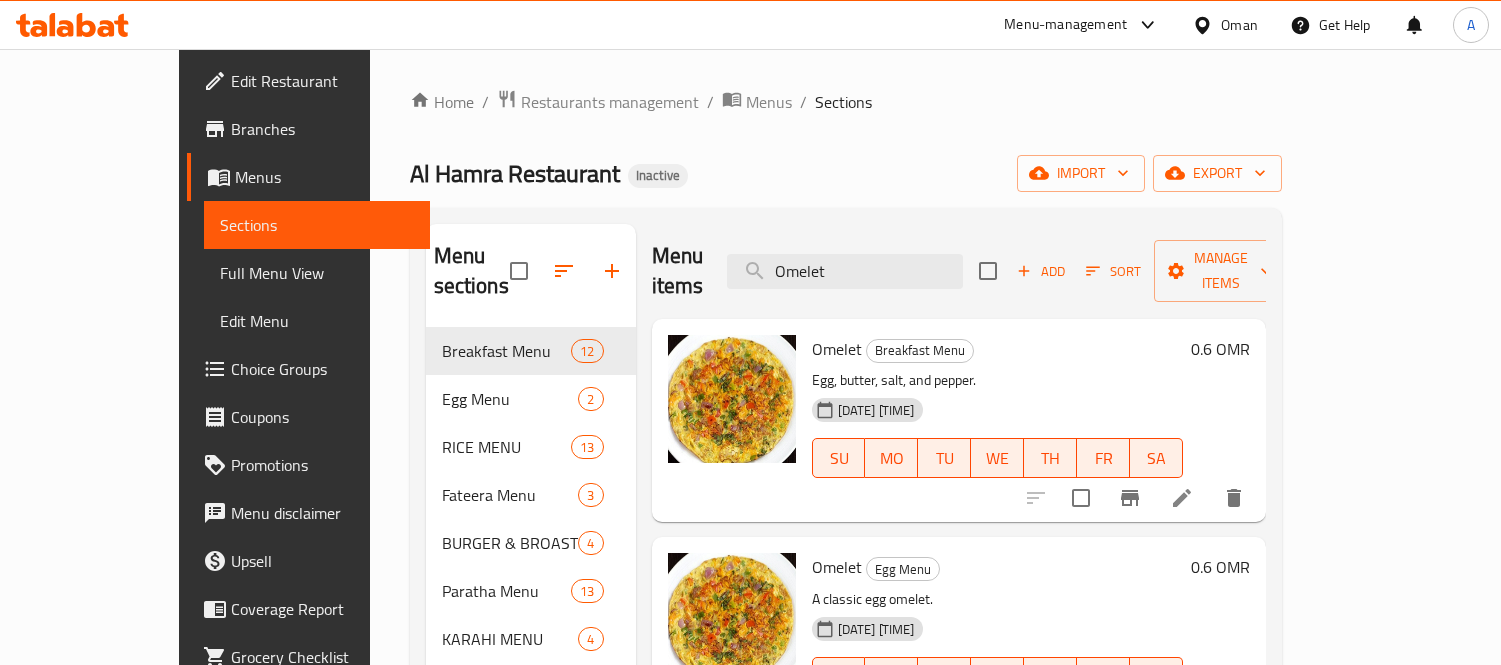scroll, scrollTop: 111, scrollLeft: 0, axis: vertical 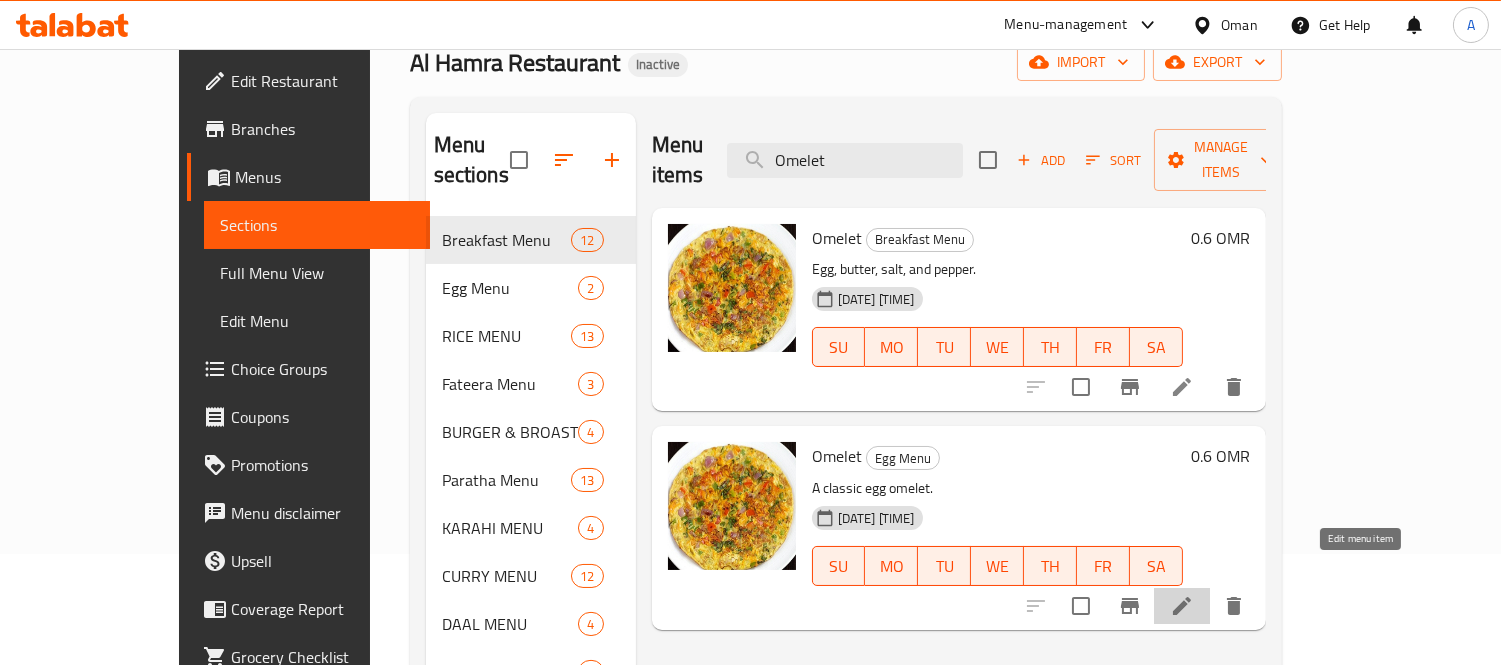 click 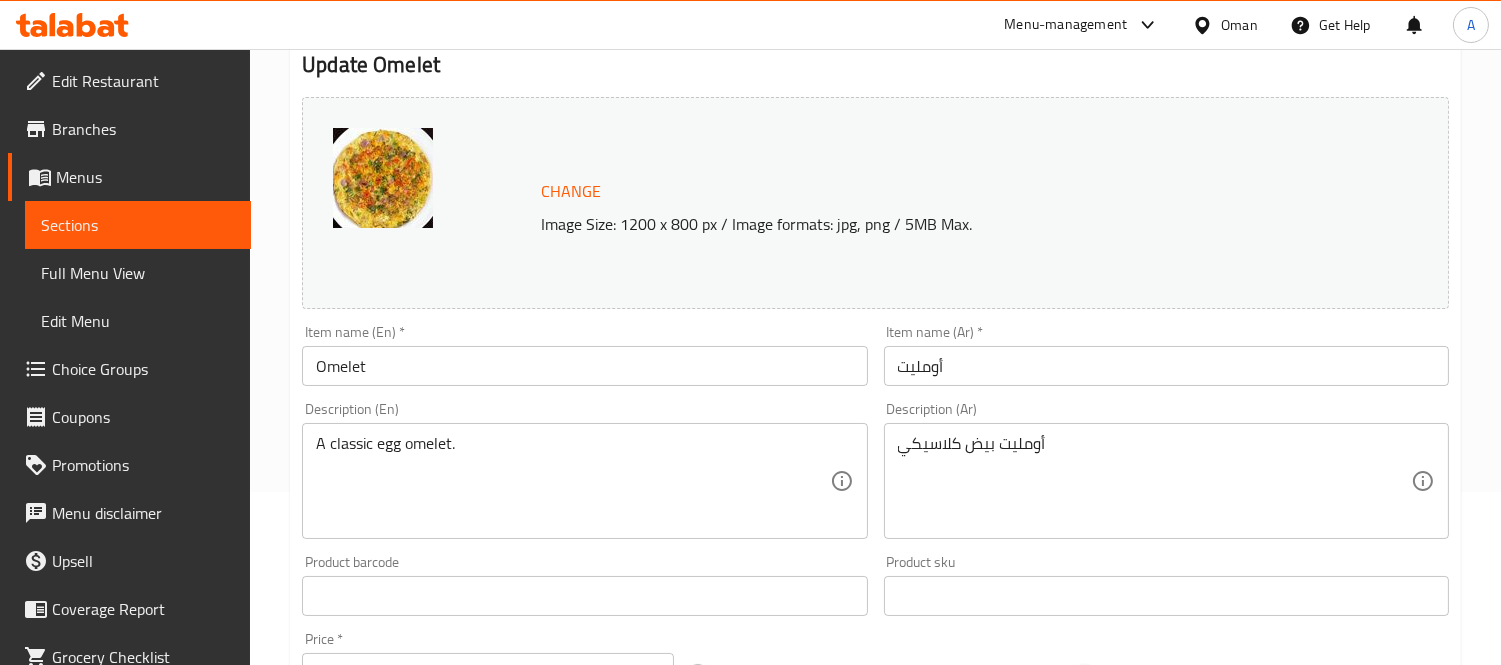 scroll, scrollTop: 222, scrollLeft: 0, axis: vertical 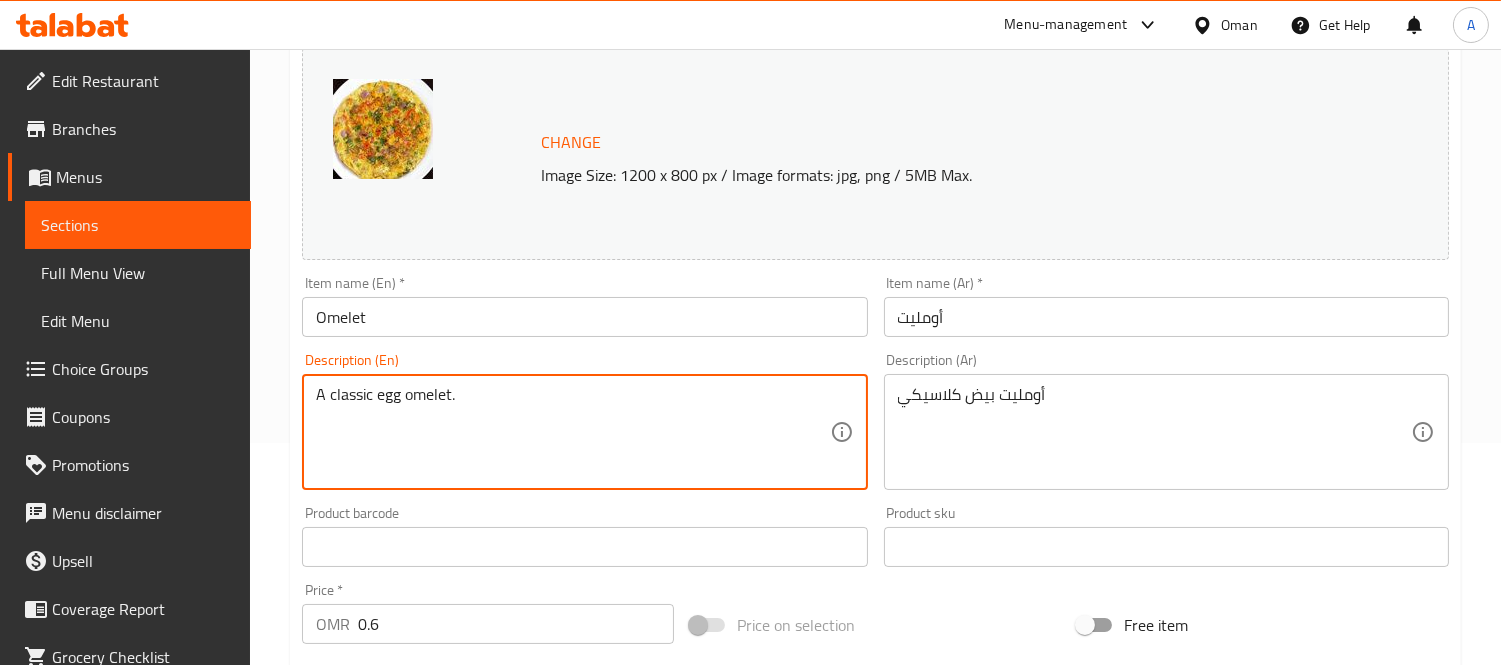 click on "A classic egg omelet." at bounding box center (572, 432) 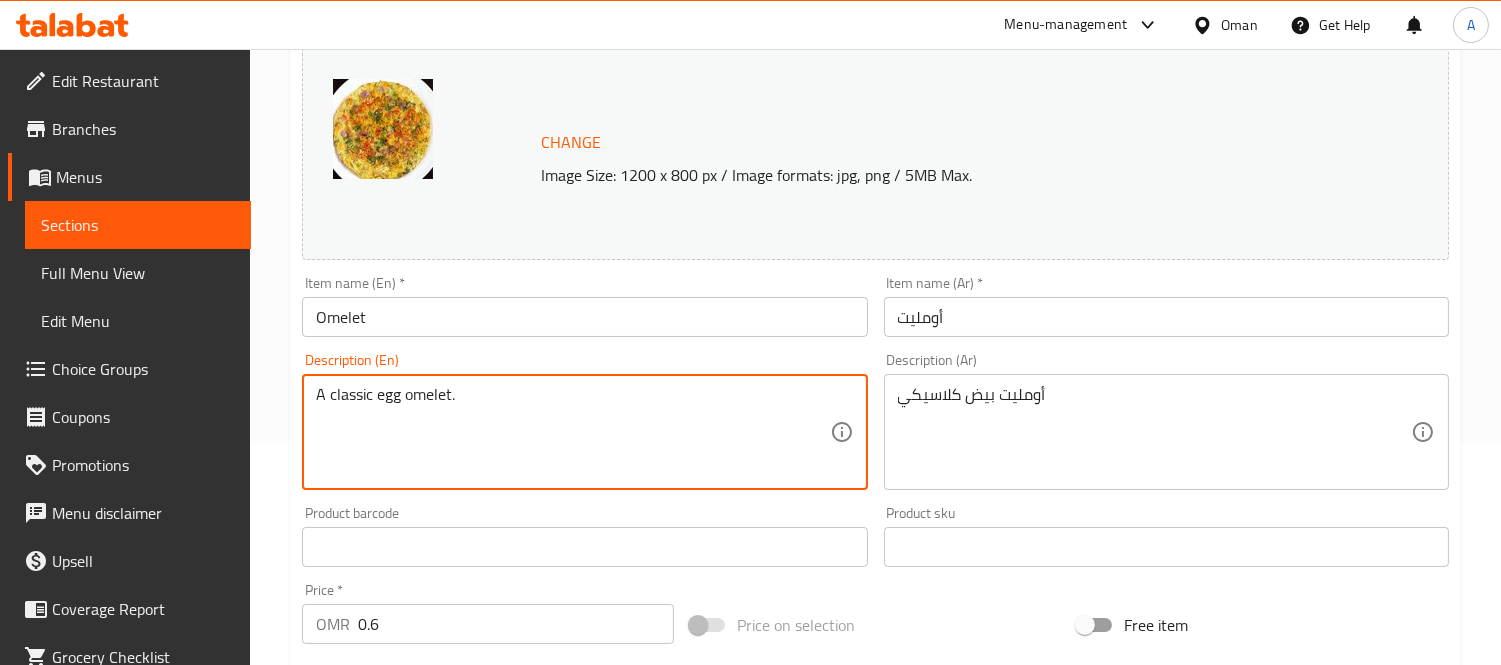 click on "Omelet" at bounding box center [584, 317] 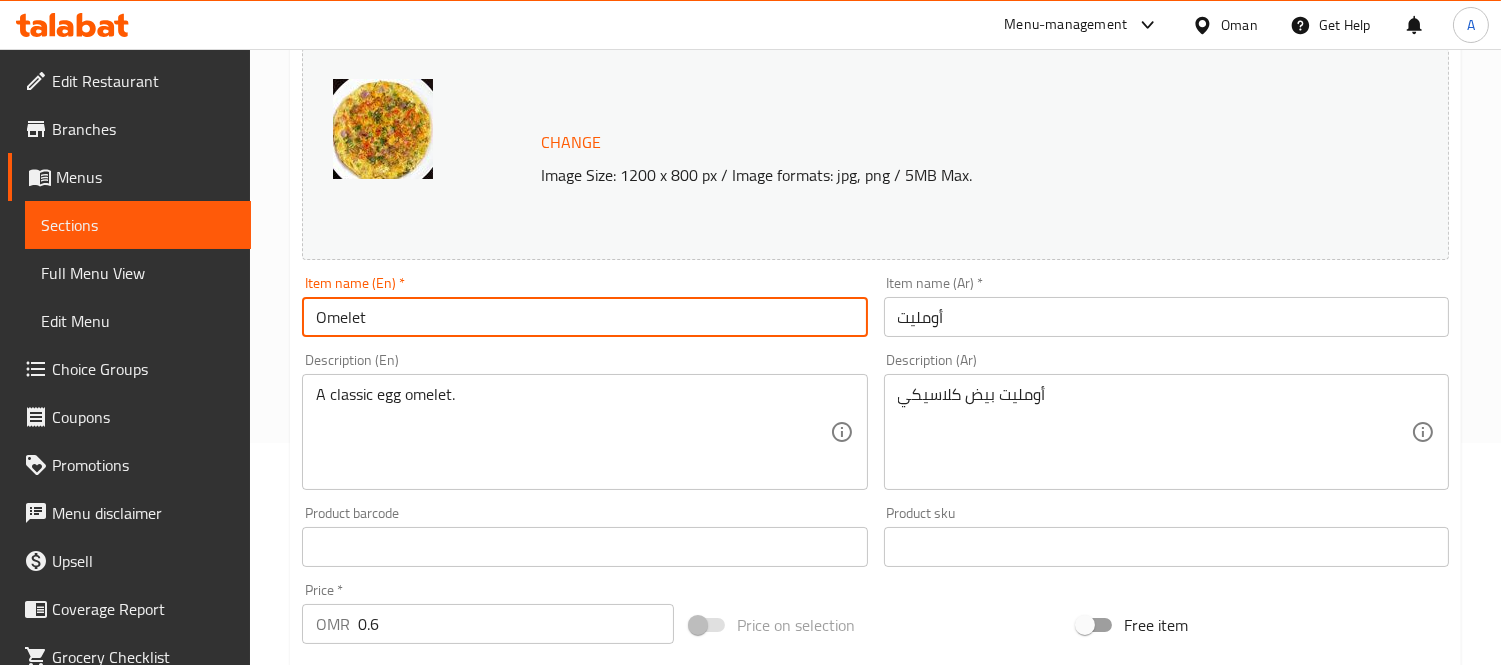 paste on "classic" 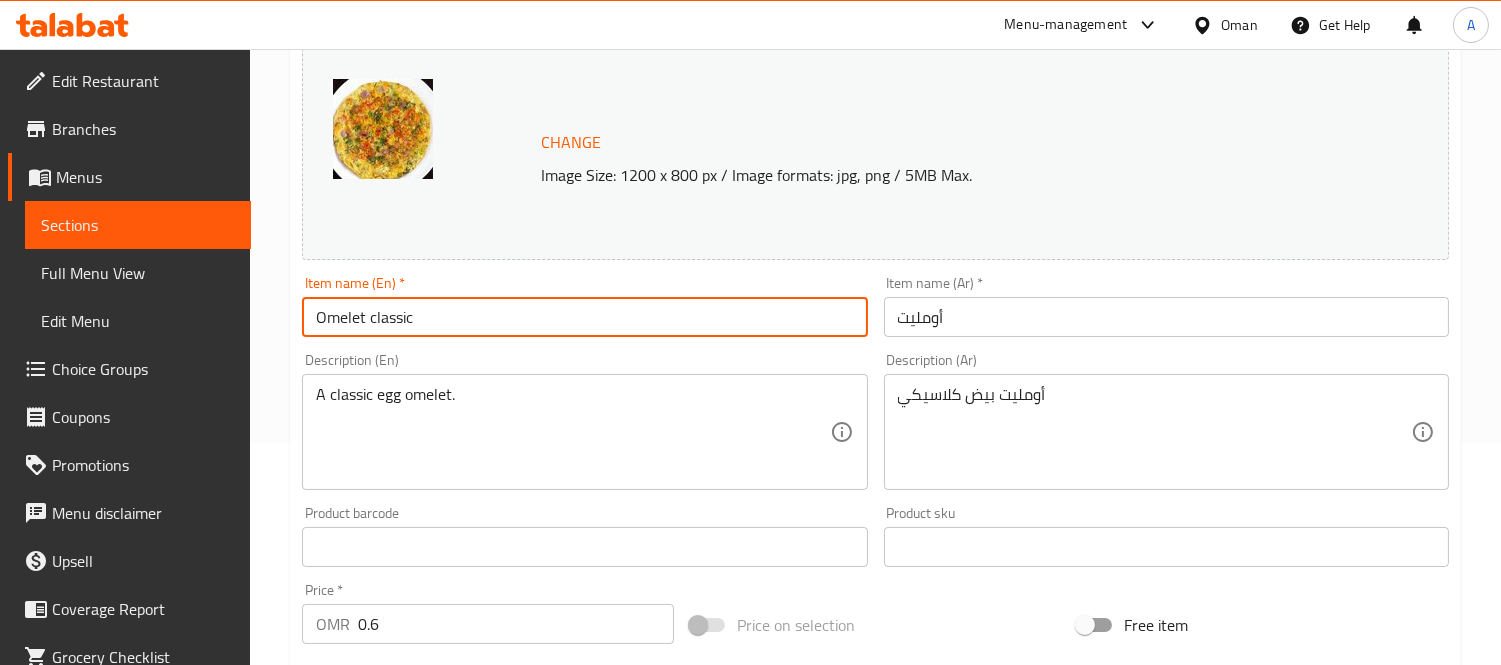 type on "Omelet classic" 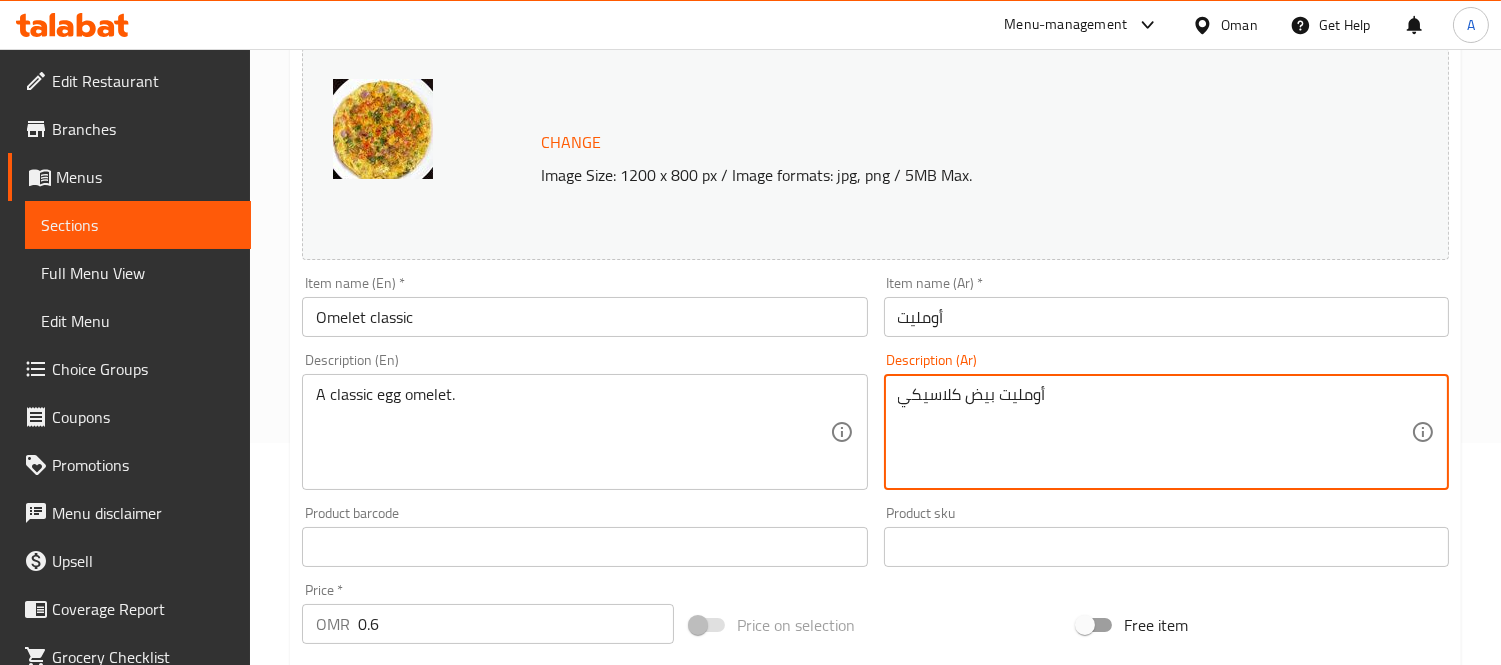 click on "أومليت بيض كلاسيكي" at bounding box center [1154, 432] 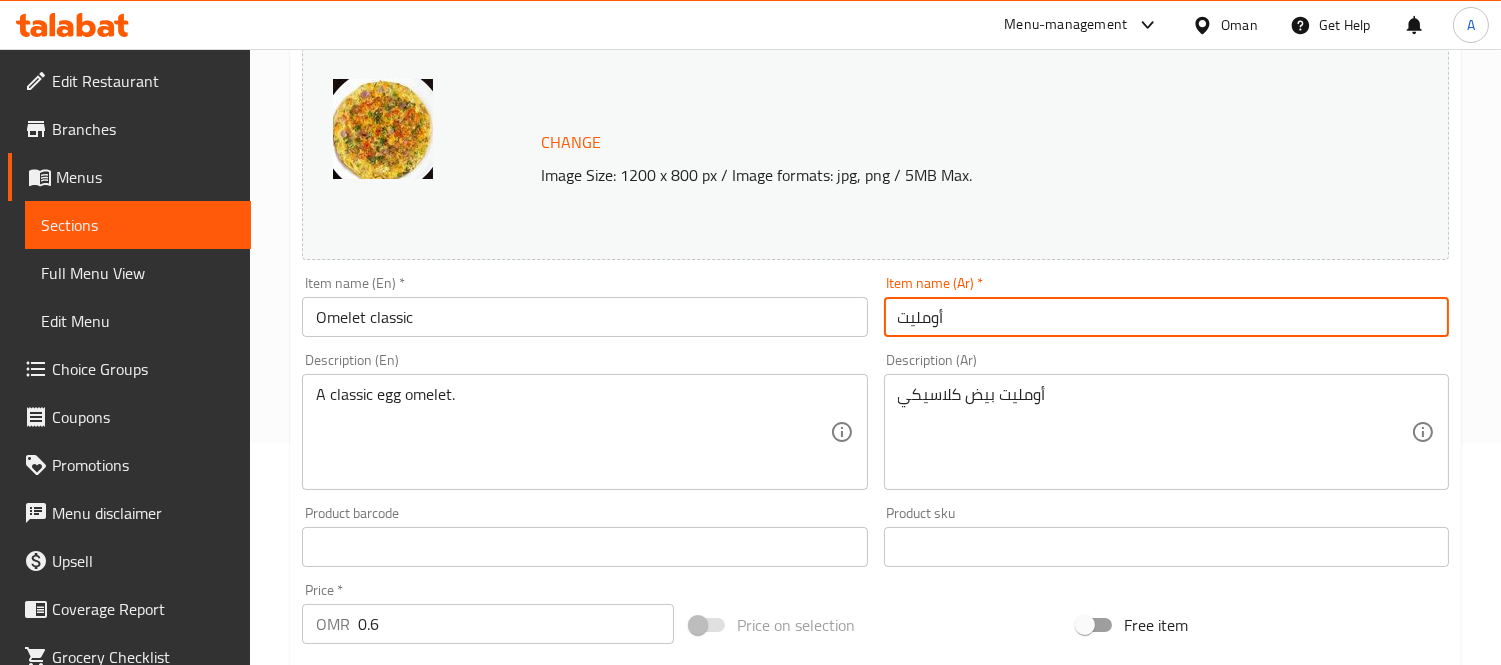 paste on "كلاسيكي" 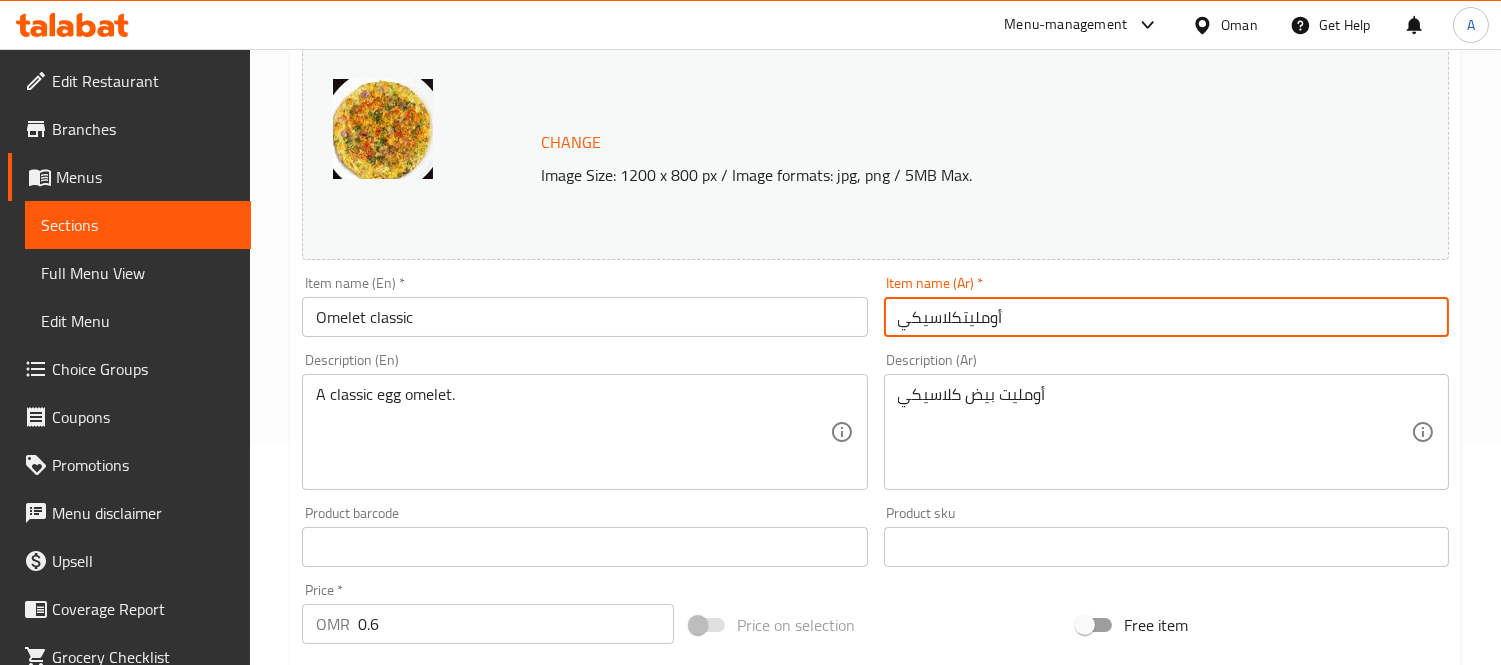 click on "أومليتكلاسيكي" at bounding box center (1166, 317) 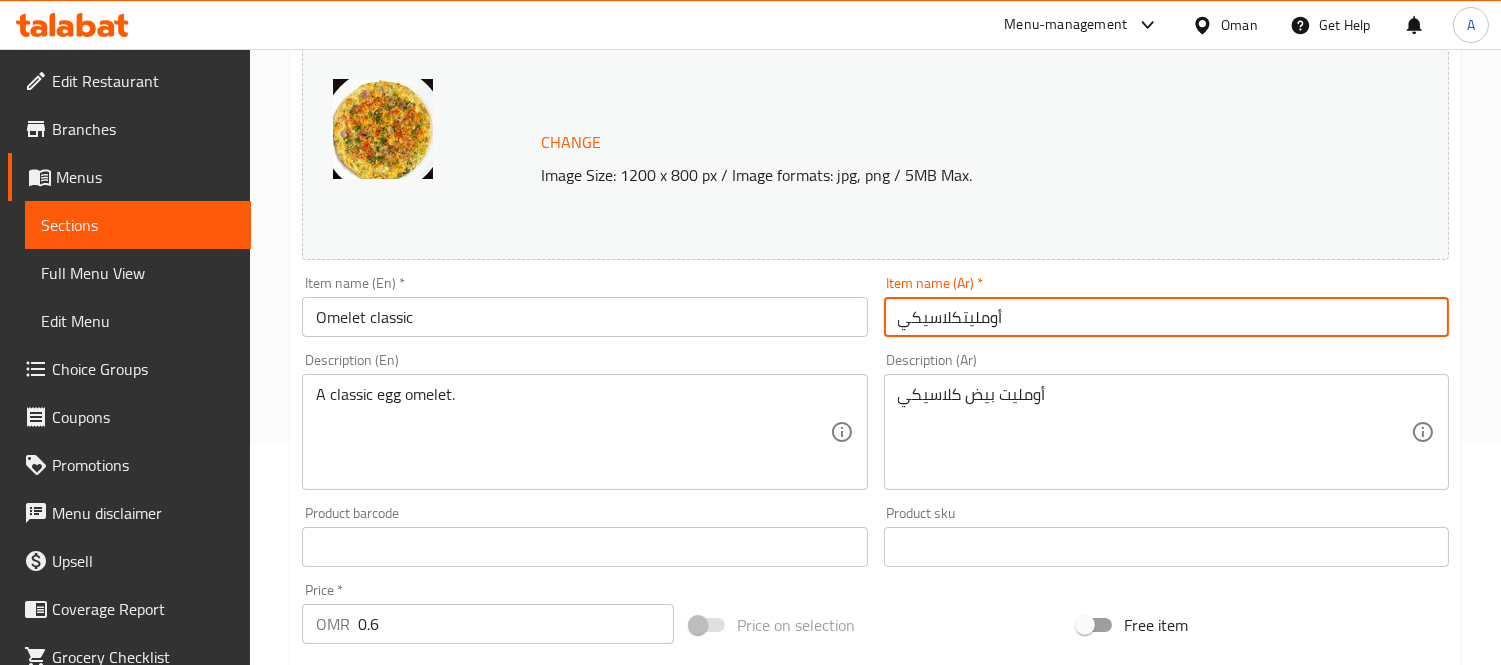 click on "أومليتكلاسيكي" at bounding box center (1166, 317) 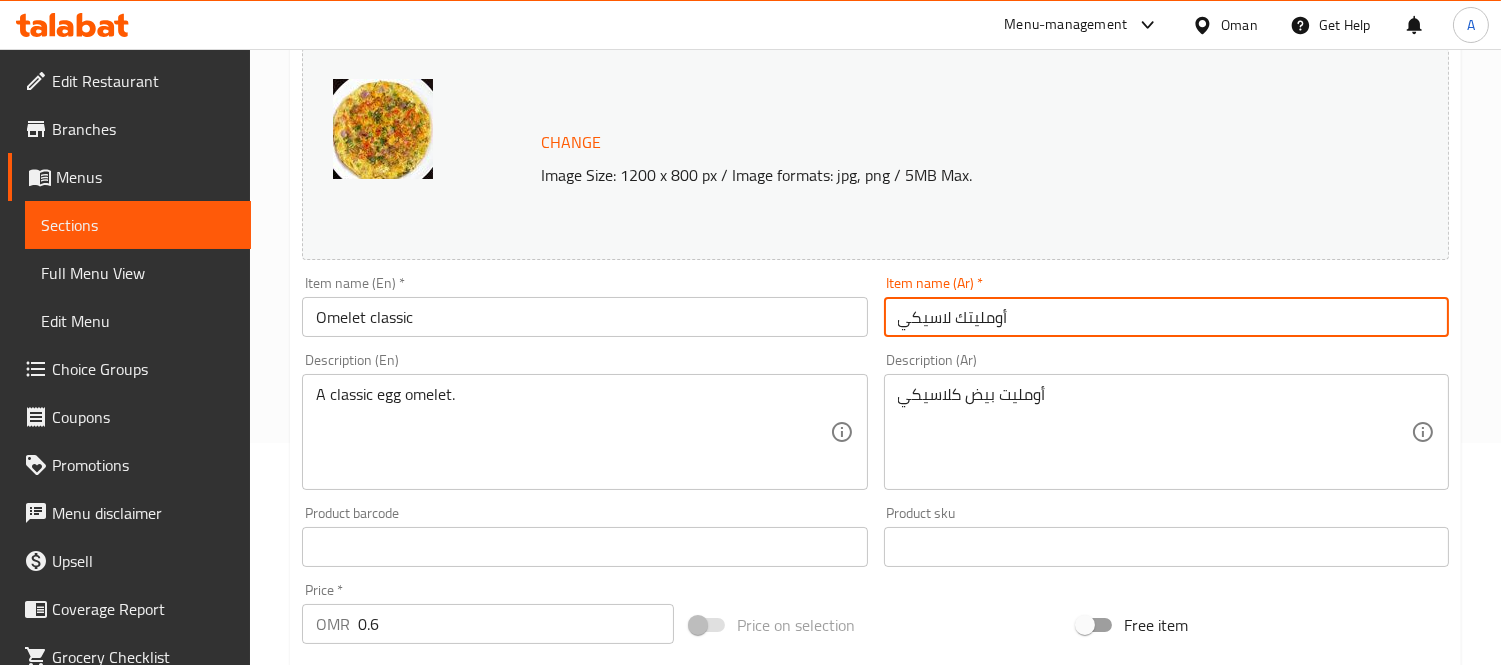 drag, startPoint x: 968, startPoint y: 323, endPoint x: 952, endPoint y: 321, distance: 16.124516 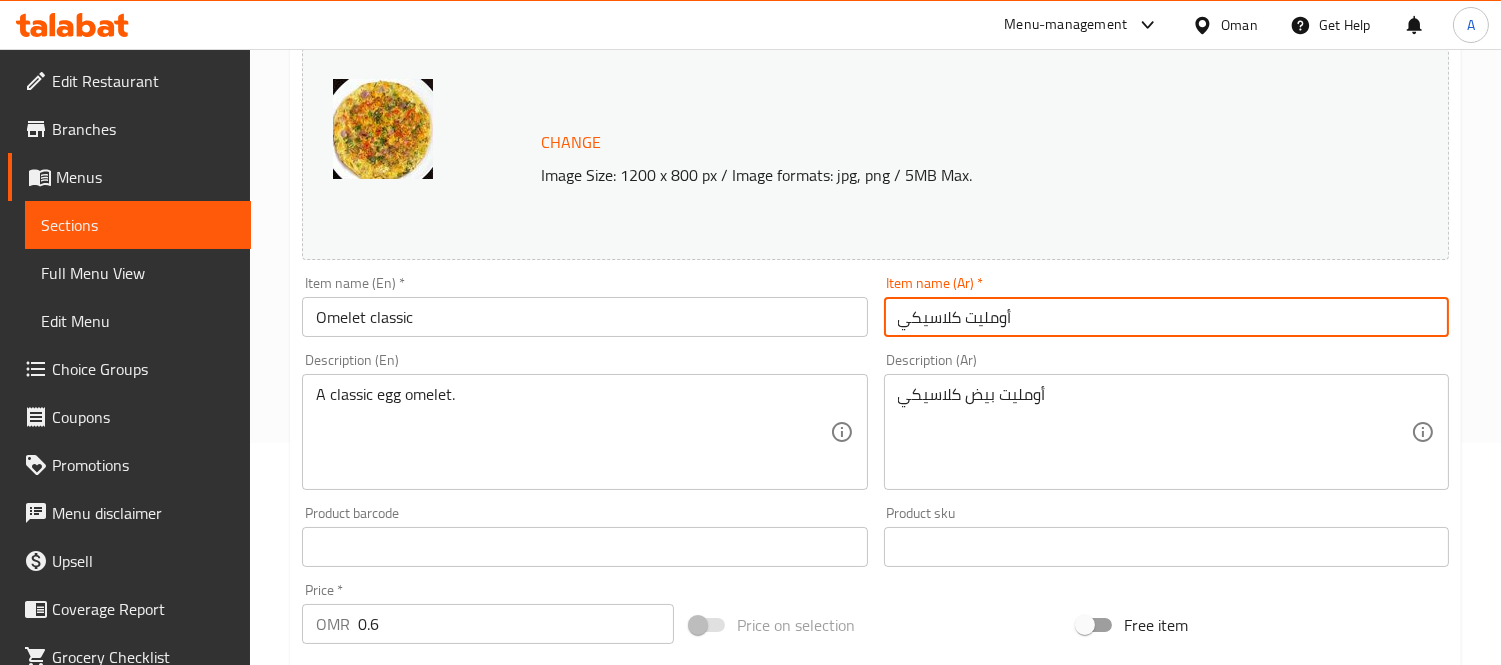 type on "أومليت كلاسيكي" 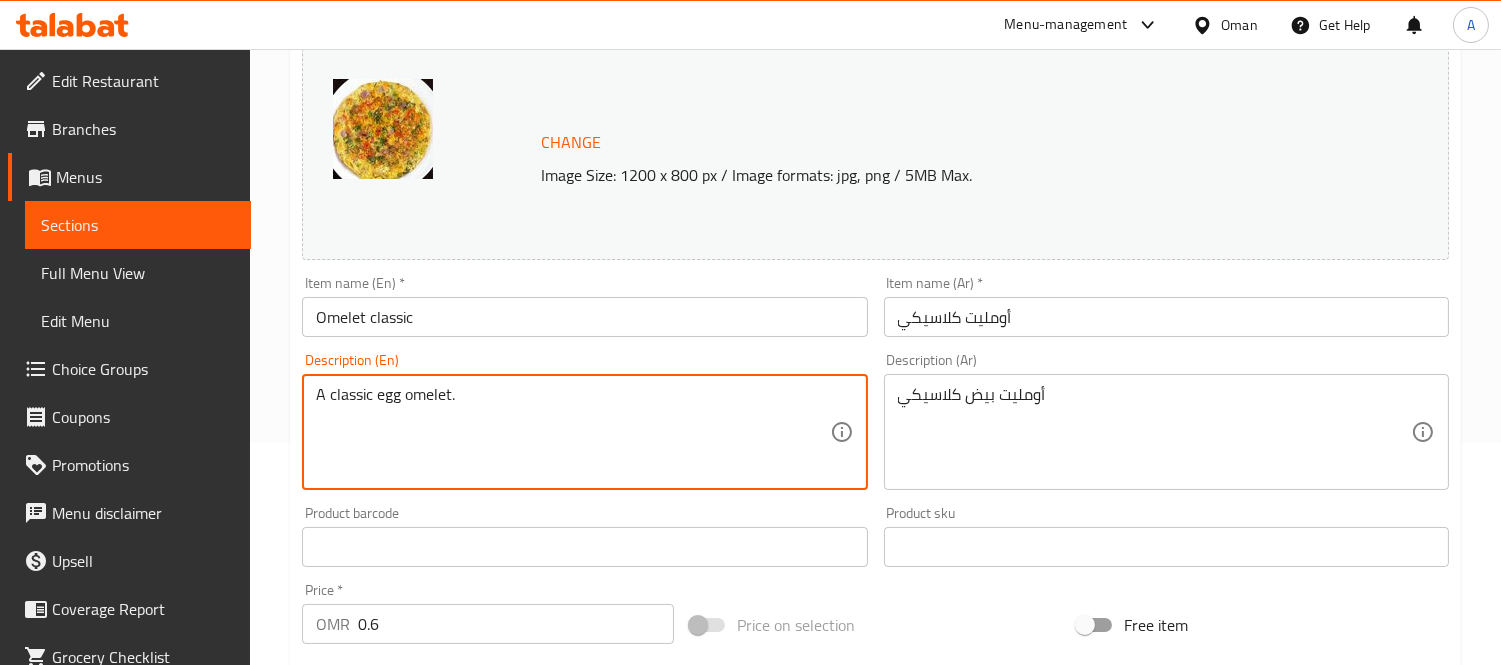 click on "A classic egg omelet." at bounding box center (572, 432) 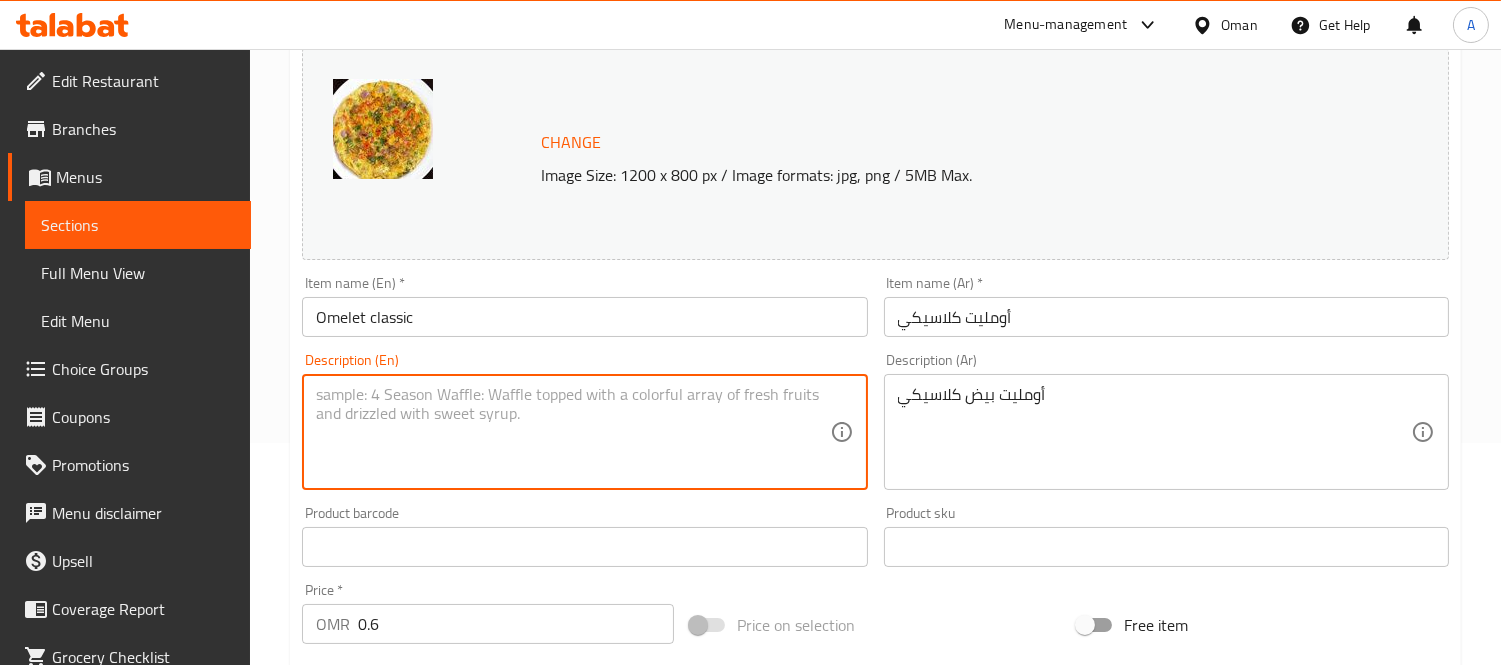 type 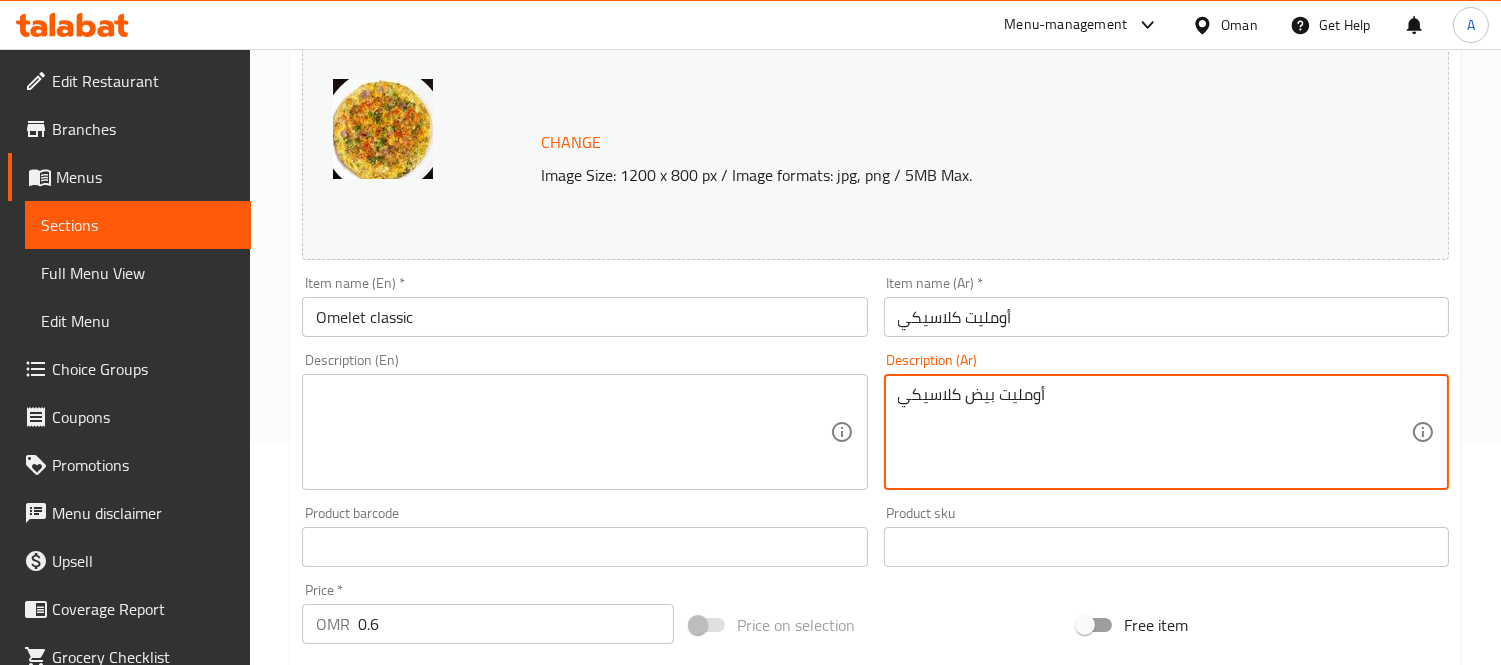 click on "أومليت بيض كلاسيكي" at bounding box center (1154, 432) 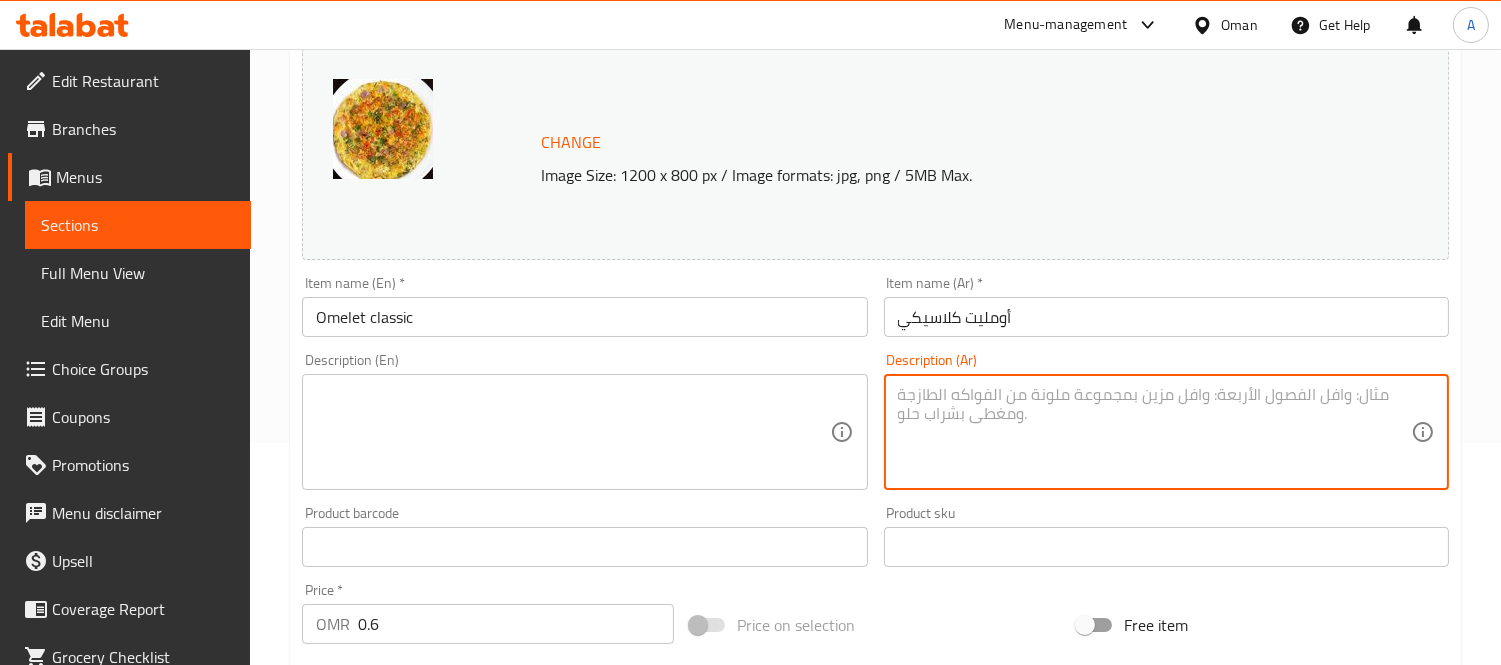 type 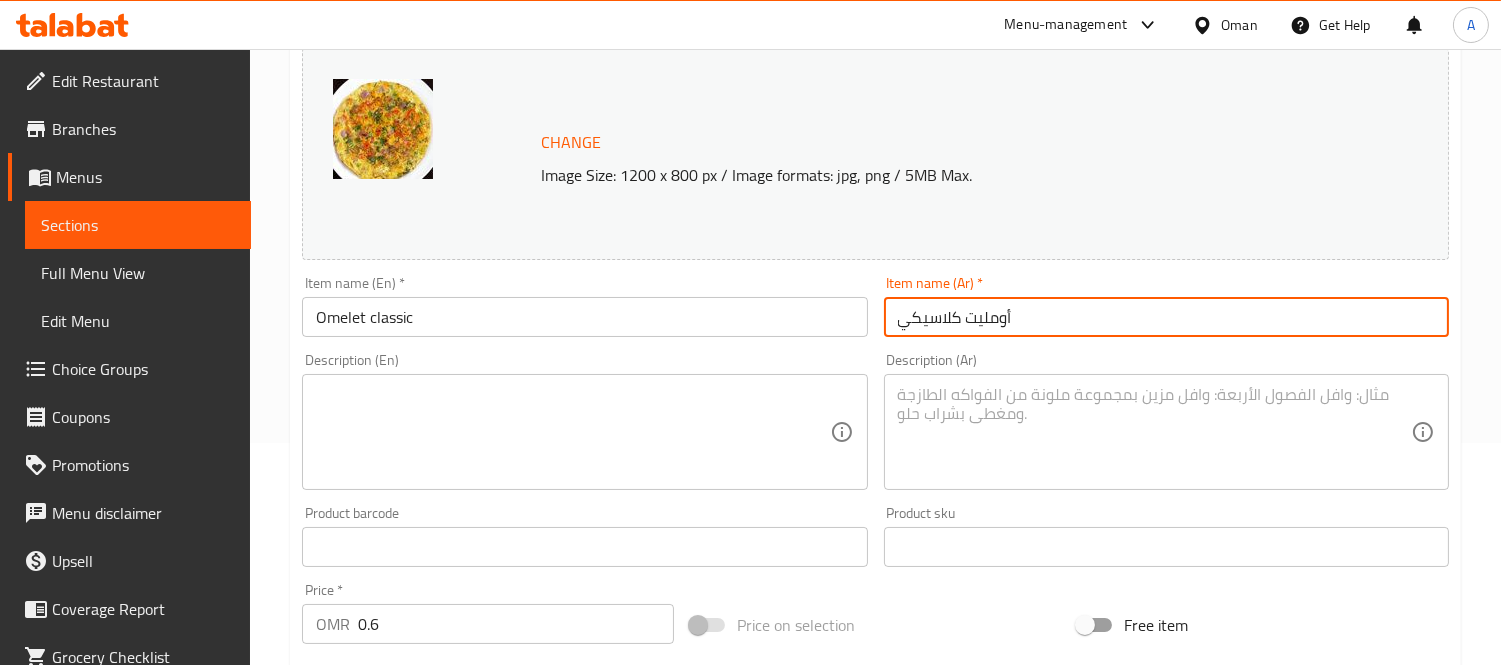 drag, startPoint x: 908, startPoint y: 325, endPoint x: 894, endPoint y: 323, distance: 14.142136 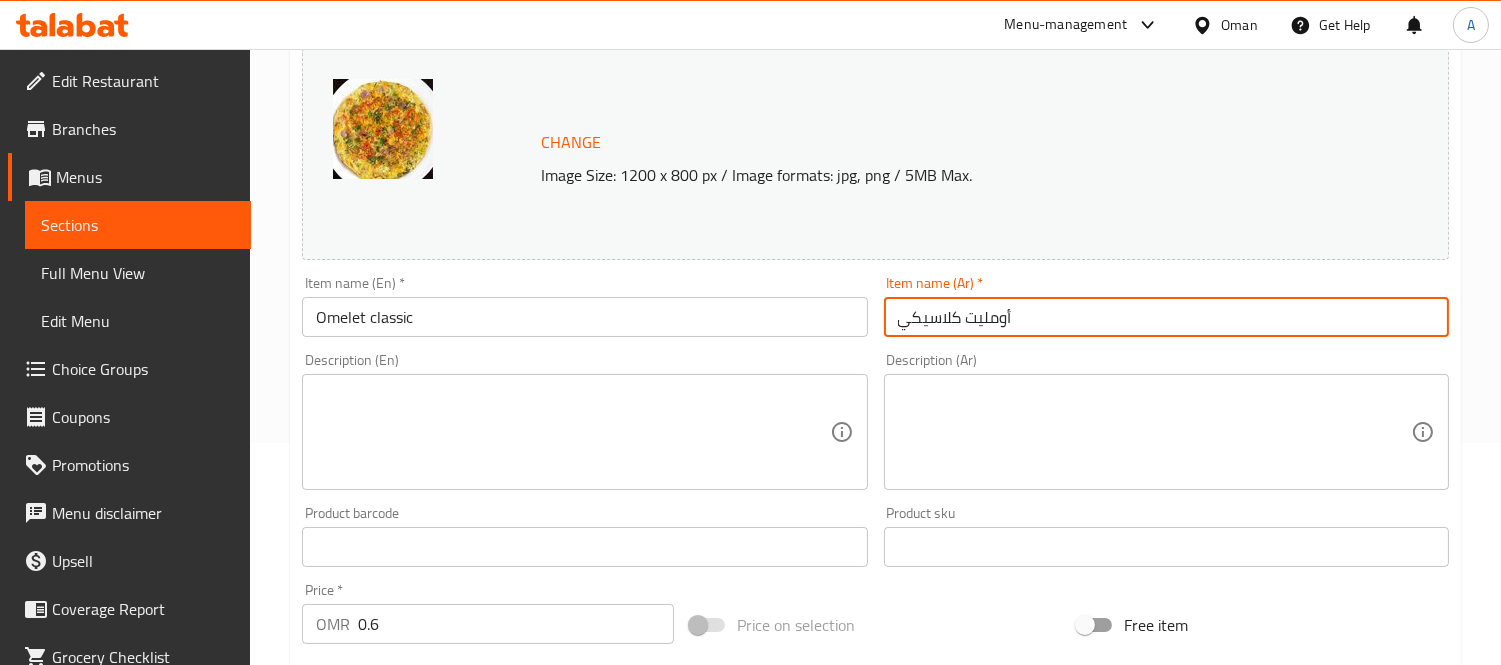 click on "أومليت كلاسيكي" at bounding box center (1166, 317) 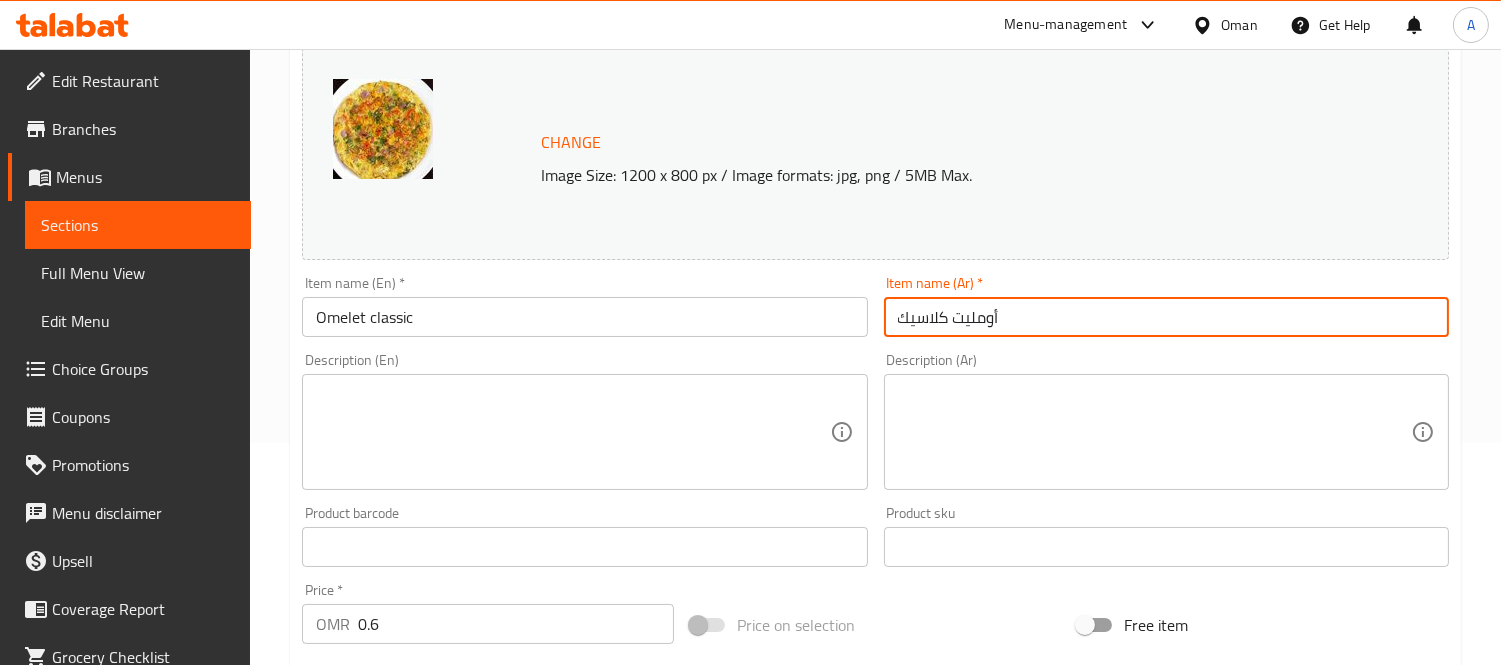 type on "أومليت كلاسيك" 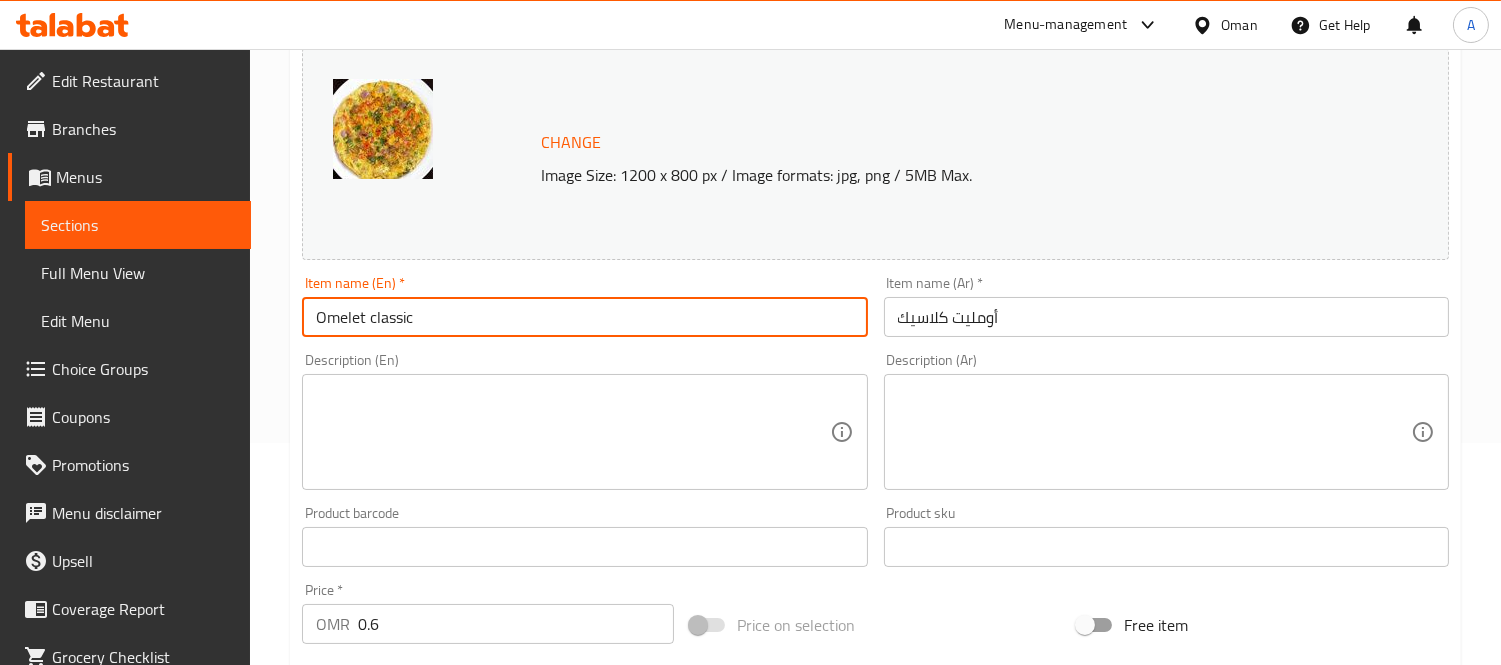 click on "Omelet classic" at bounding box center (584, 317) 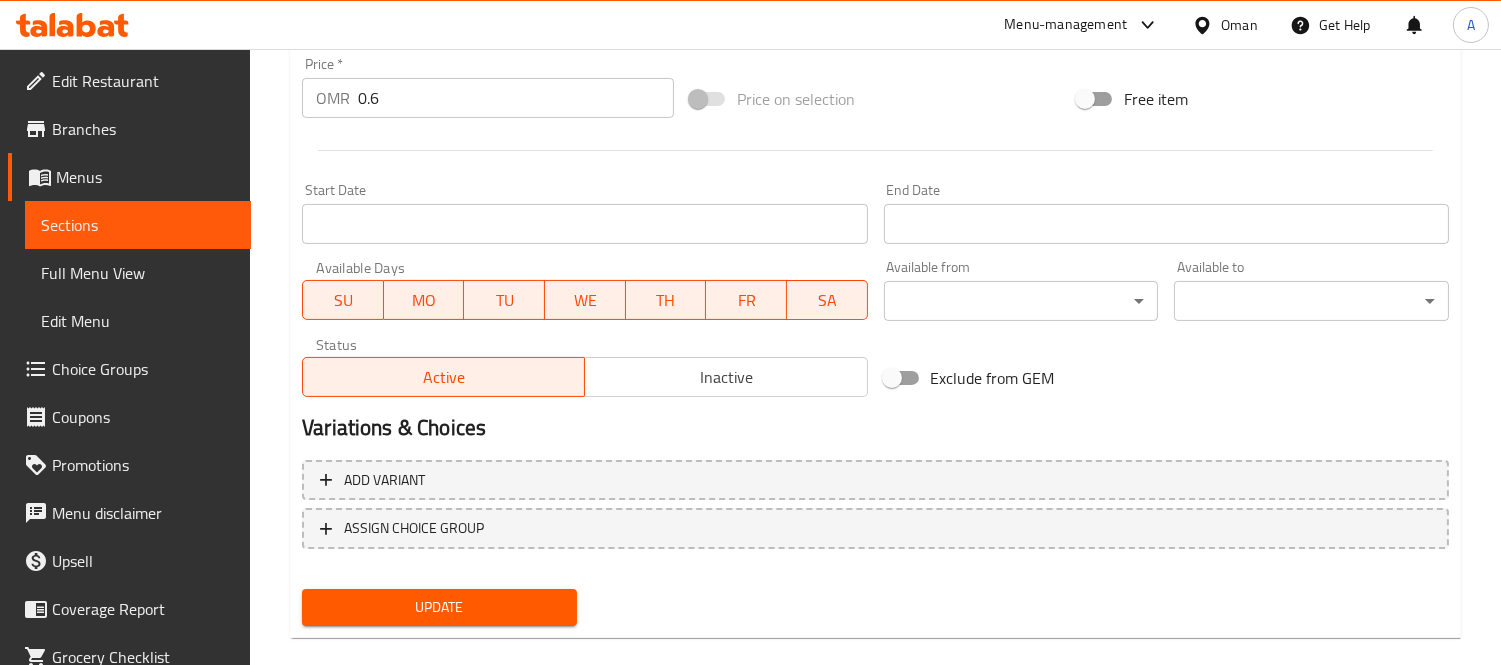 scroll, scrollTop: 773, scrollLeft: 0, axis: vertical 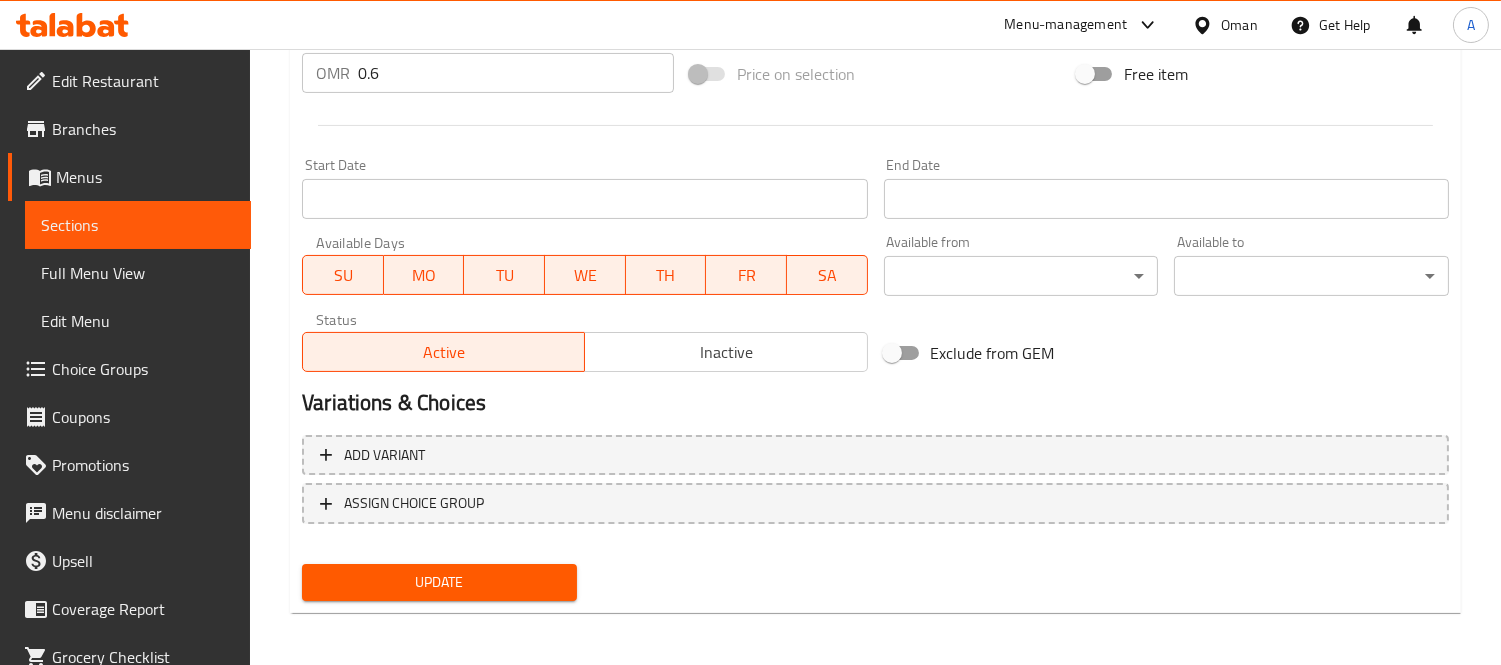 click on "Update" at bounding box center [439, 582] 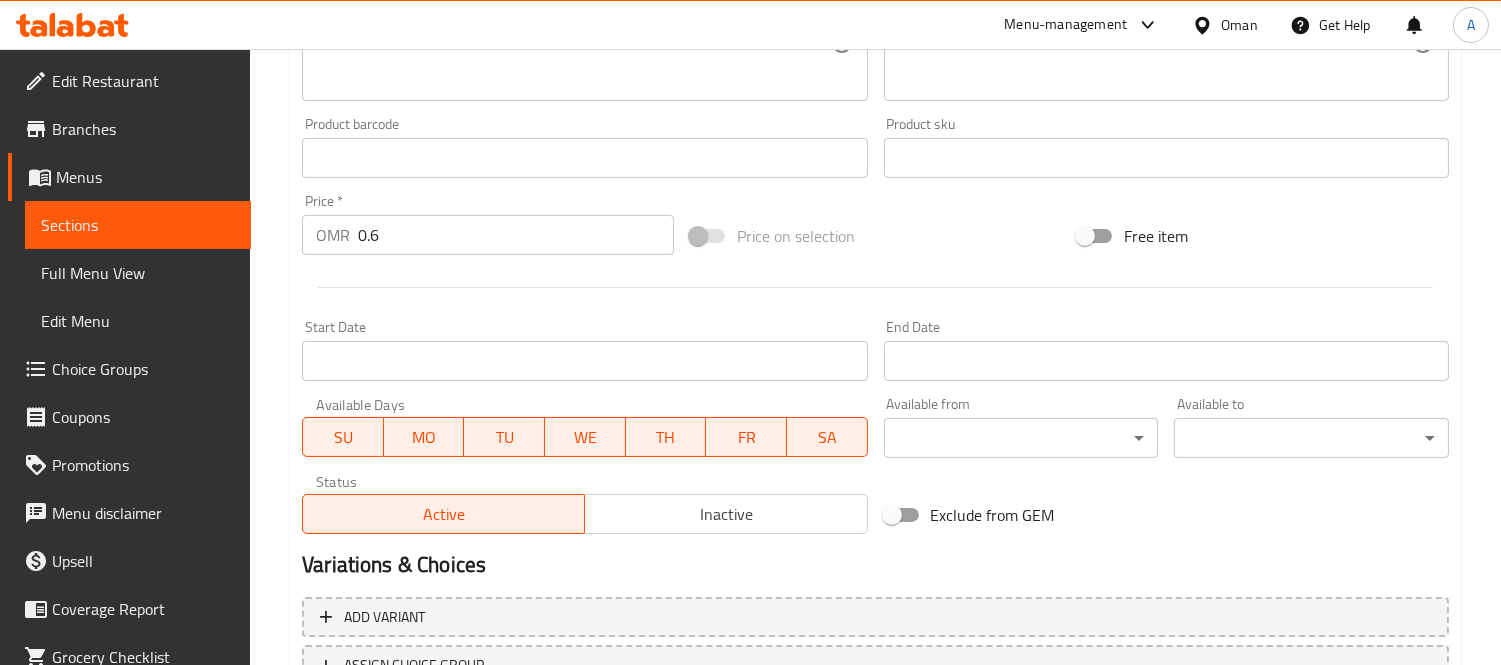 scroll, scrollTop: 773, scrollLeft: 0, axis: vertical 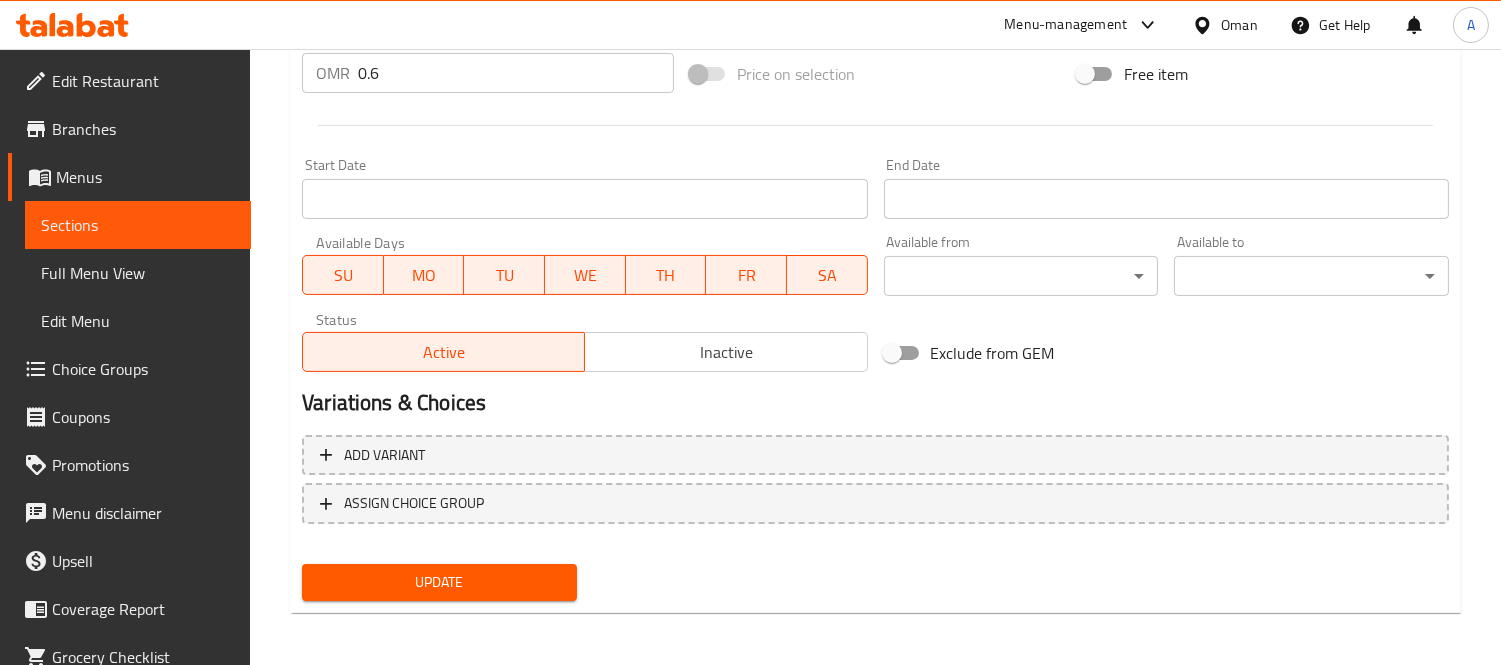 click on "Update" at bounding box center [439, 582] 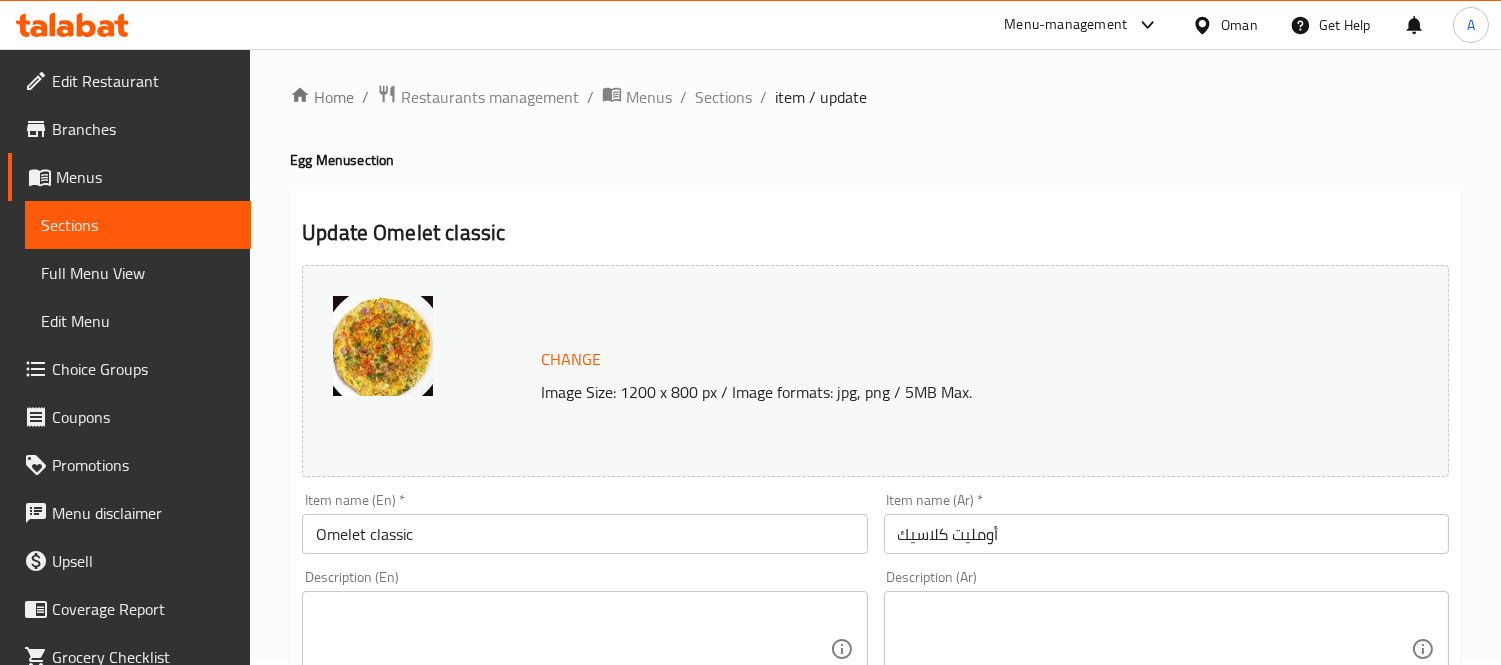 scroll, scrollTop: 0, scrollLeft: 0, axis: both 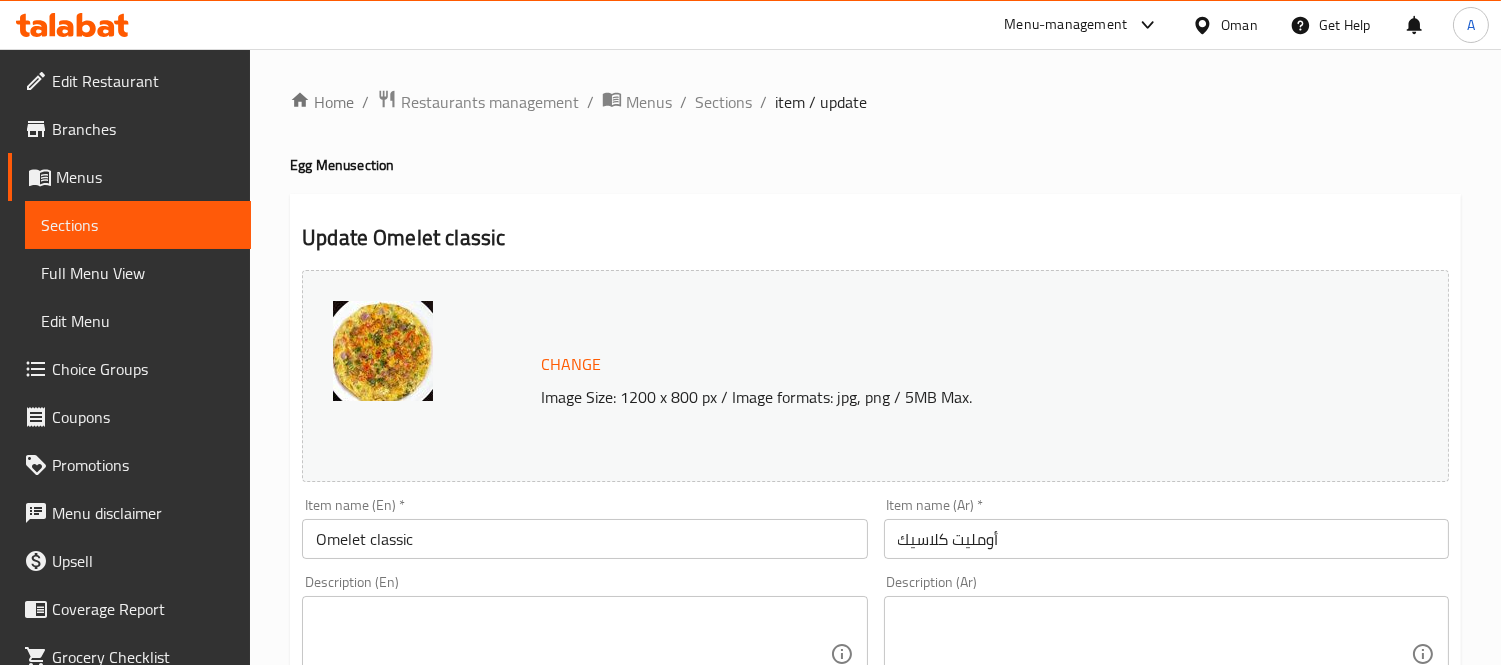 click on "Omelet classic" at bounding box center (584, 539) 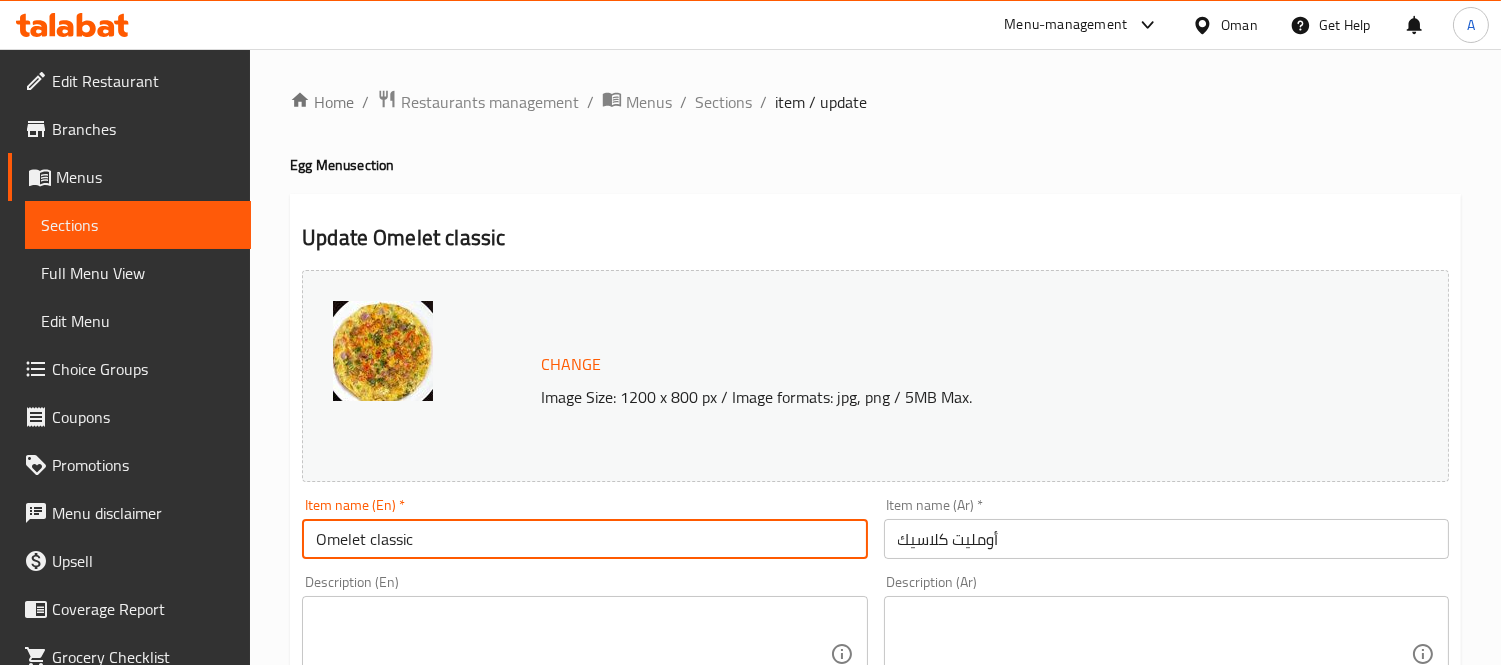 click on "Omelet classic" at bounding box center [584, 539] 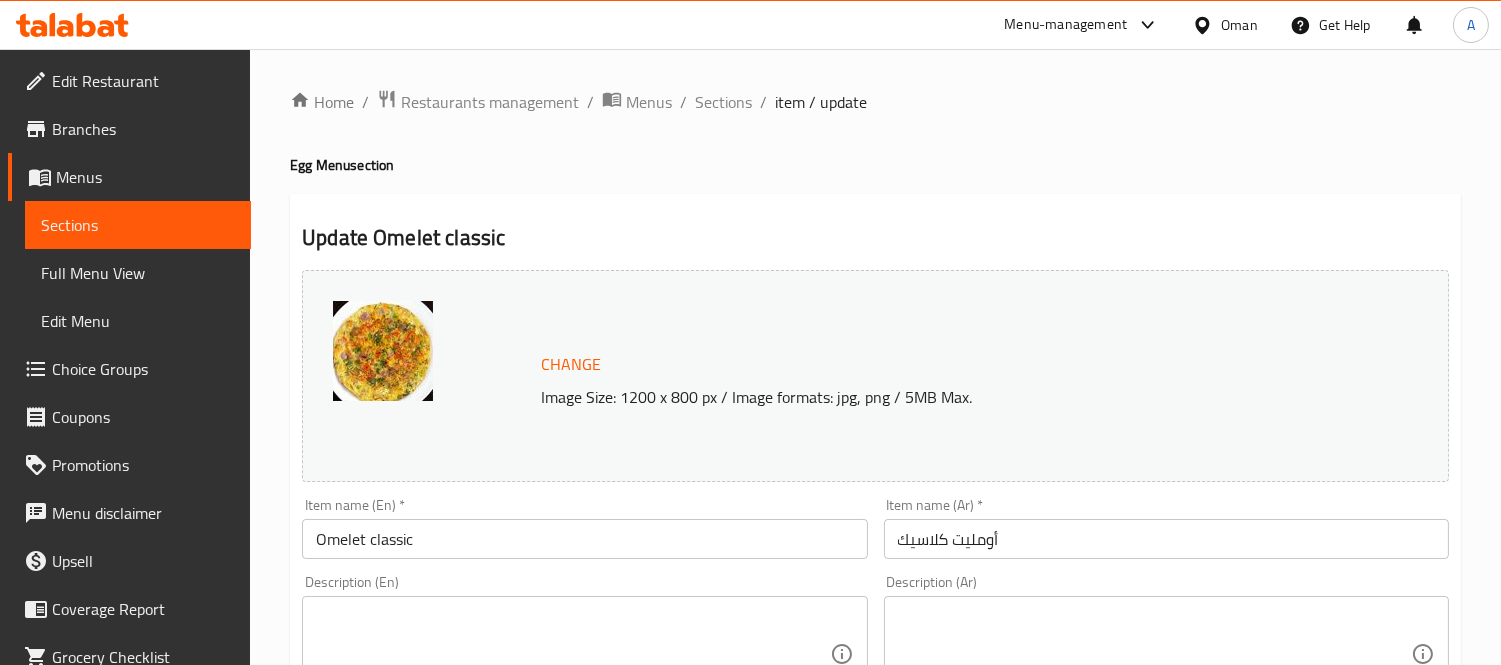 click on "Update Omelet classic  Change Image Size: 1200 x 800 px / Image formats: jpg, png / 5MB Max. Item name (En)   * Omelet classic Item name (En)  * Item name (Ar)   * أومليت كلاسيك Item name (Ar)  * Description (En) Description (En) Description (Ar) Description (Ar) Product barcode Product barcode Product sku Product sku Price   * OMR 0.6 Price  * Price on selection Free item Start Date Start Date End Date End Date Available Days SU MO TU WE TH FR SA Available from ​ ​ Available to ​ ​ Status Active Inactive Exclude from GEM Variations & Choices Add variant ASSIGN CHOICE GROUP Update" at bounding box center (875, 790) 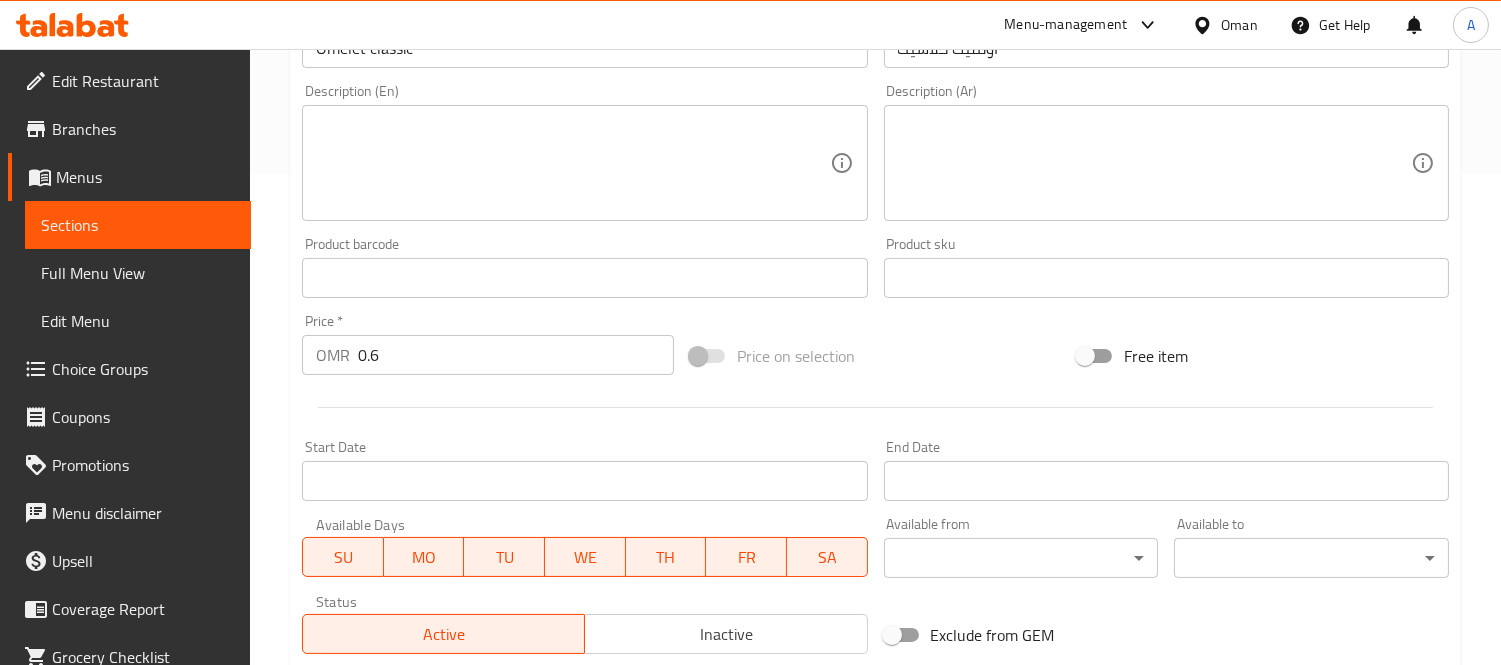 scroll, scrollTop: 773, scrollLeft: 0, axis: vertical 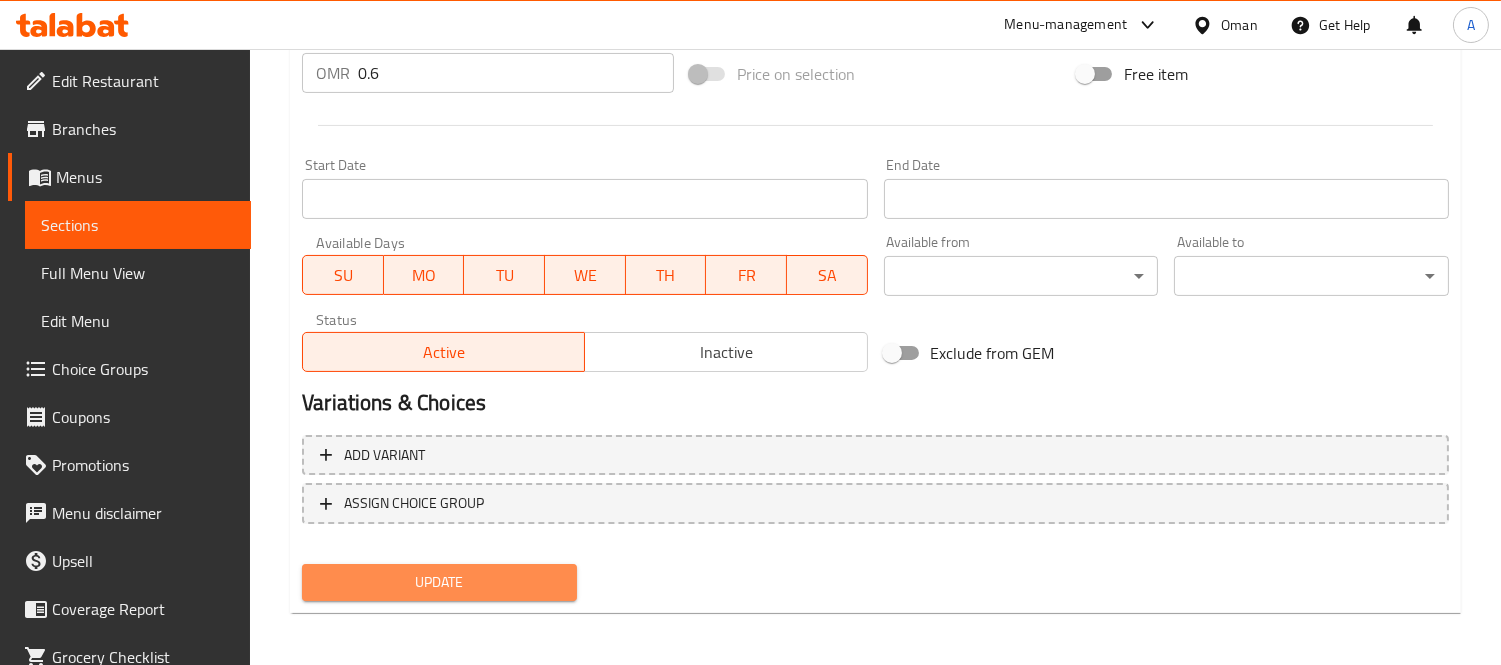 click on "Update" at bounding box center (439, 582) 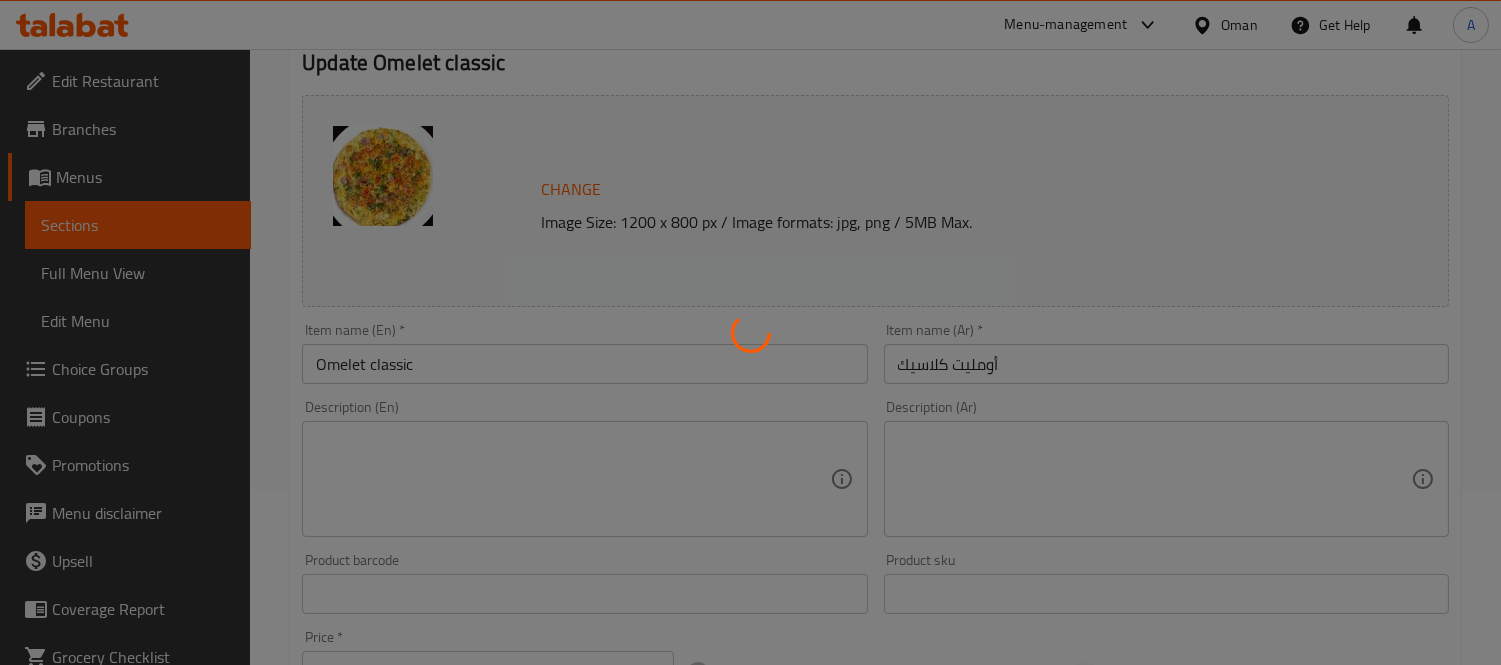 scroll, scrollTop: 0, scrollLeft: 0, axis: both 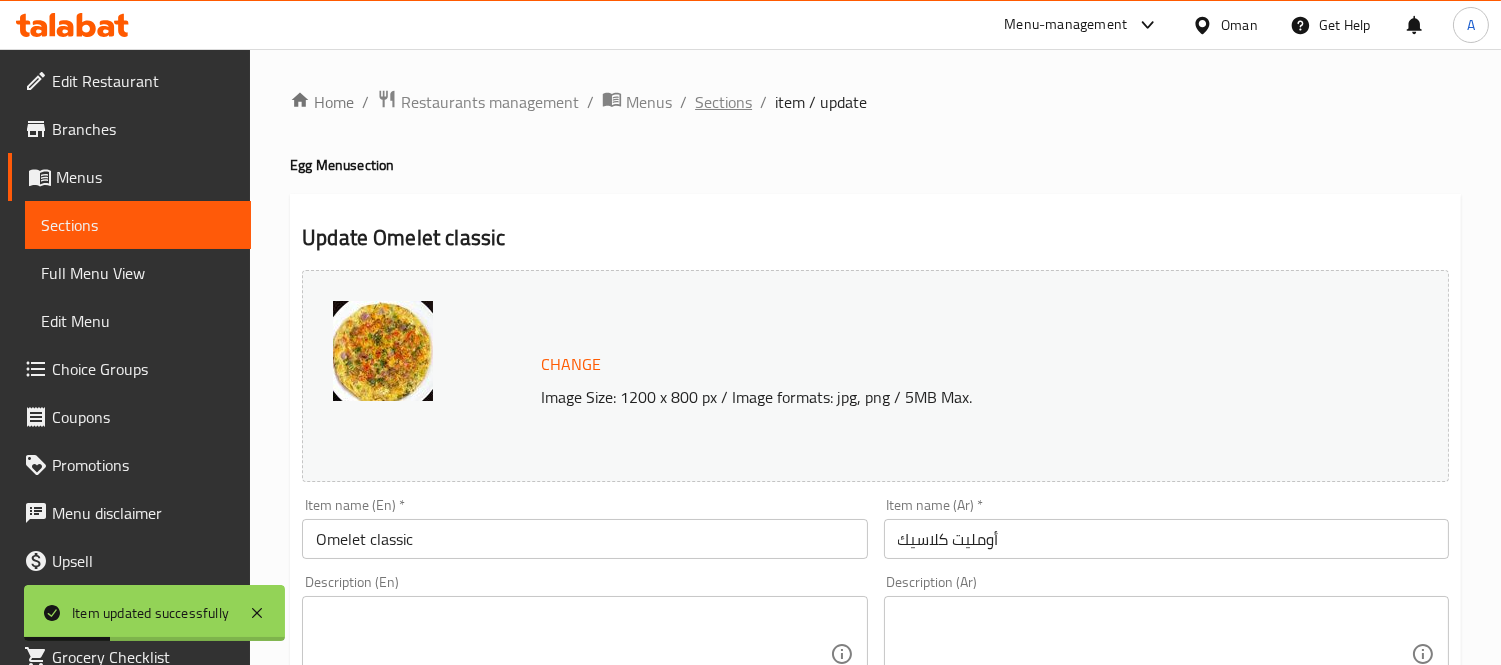 click on "Sections" at bounding box center [723, 102] 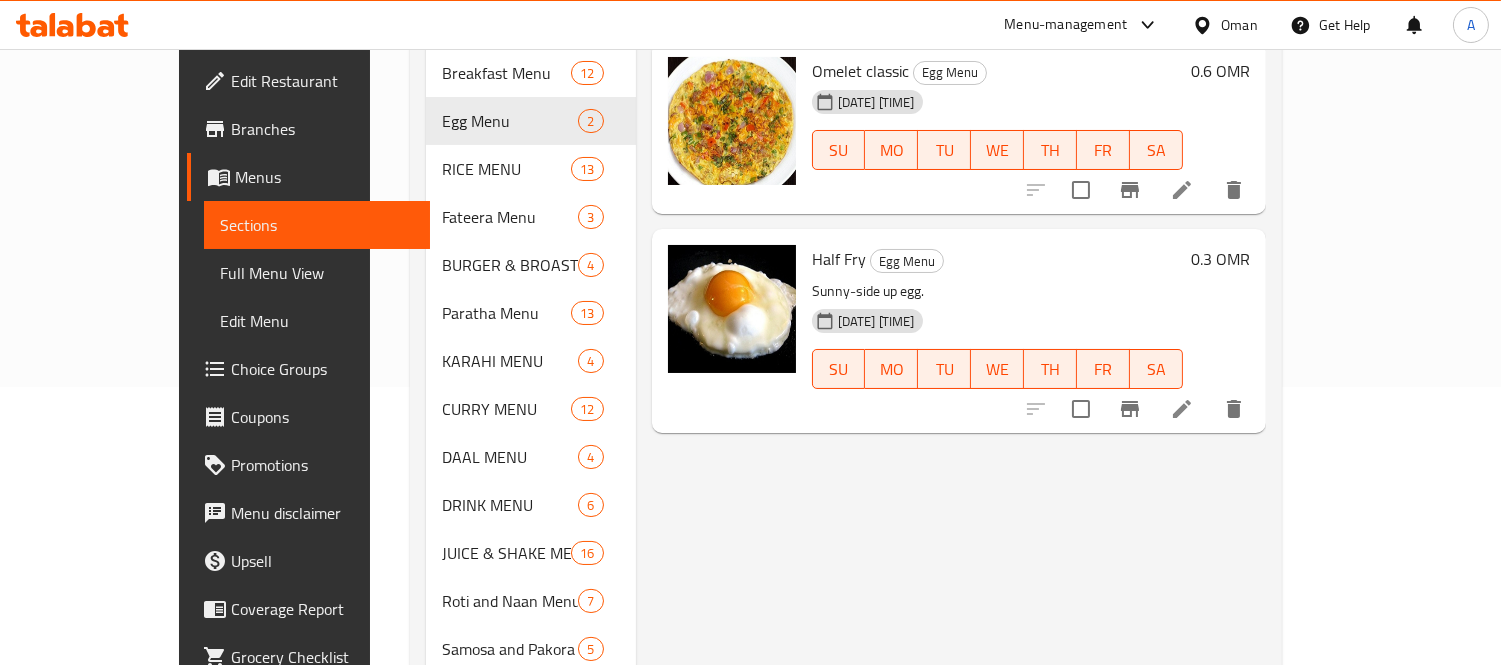 scroll, scrollTop: 111, scrollLeft: 0, axis: vertical 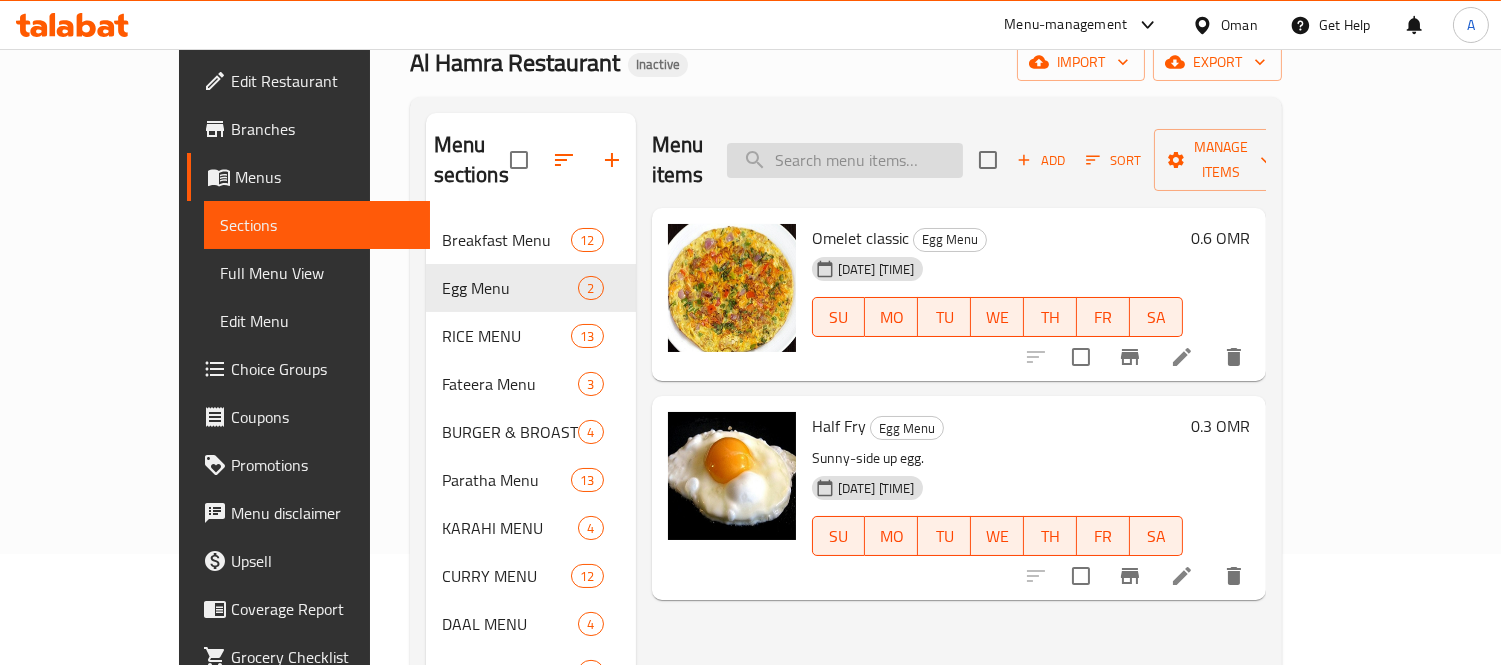 click at bounding box center [845, 160] 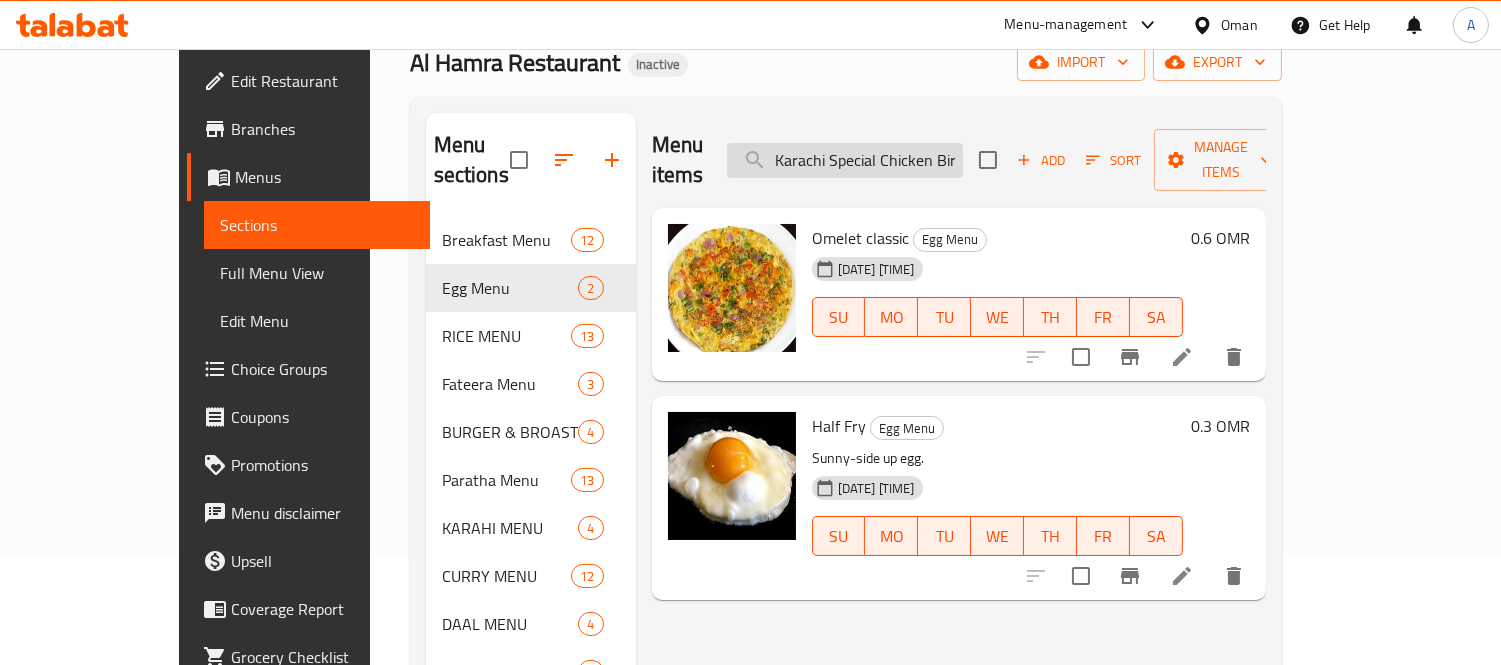 scroll, scrollTop: 0, scrollLeft: 26, axis: horizontal 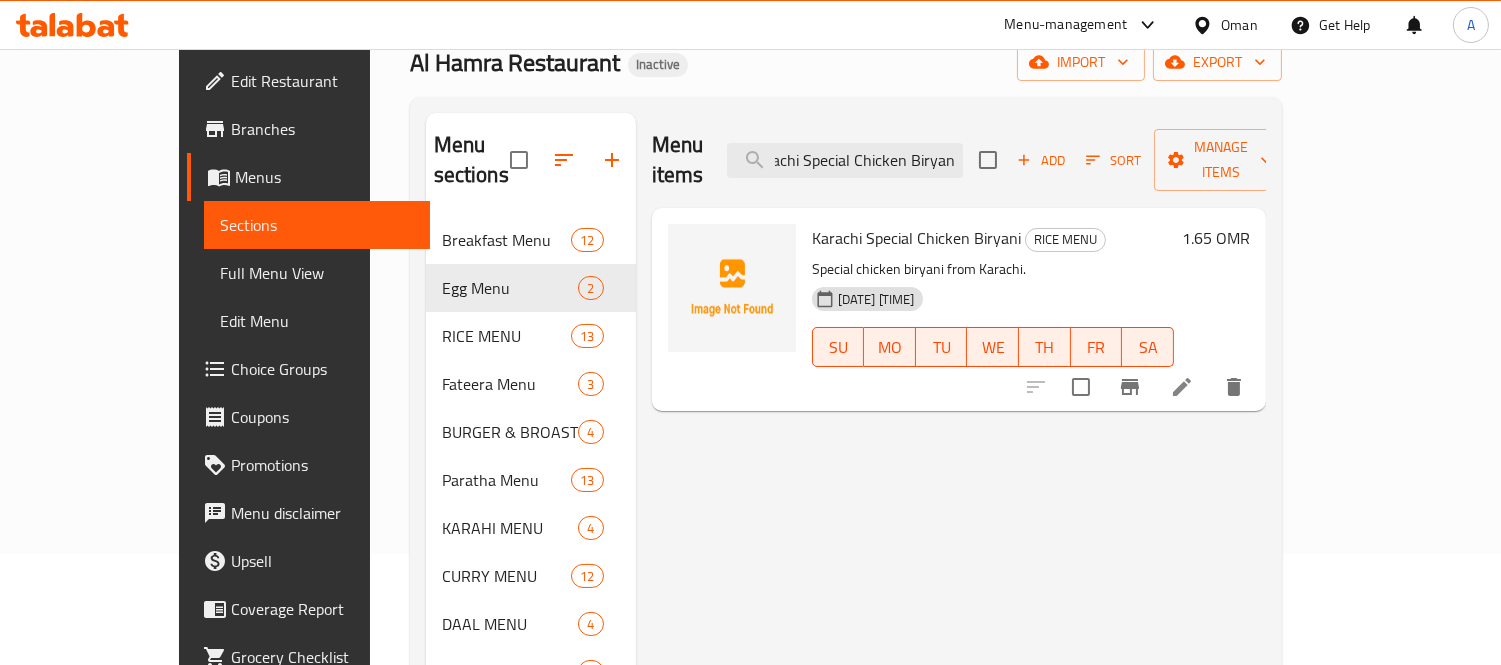 type on "Karachi Special Chicken Biryani" 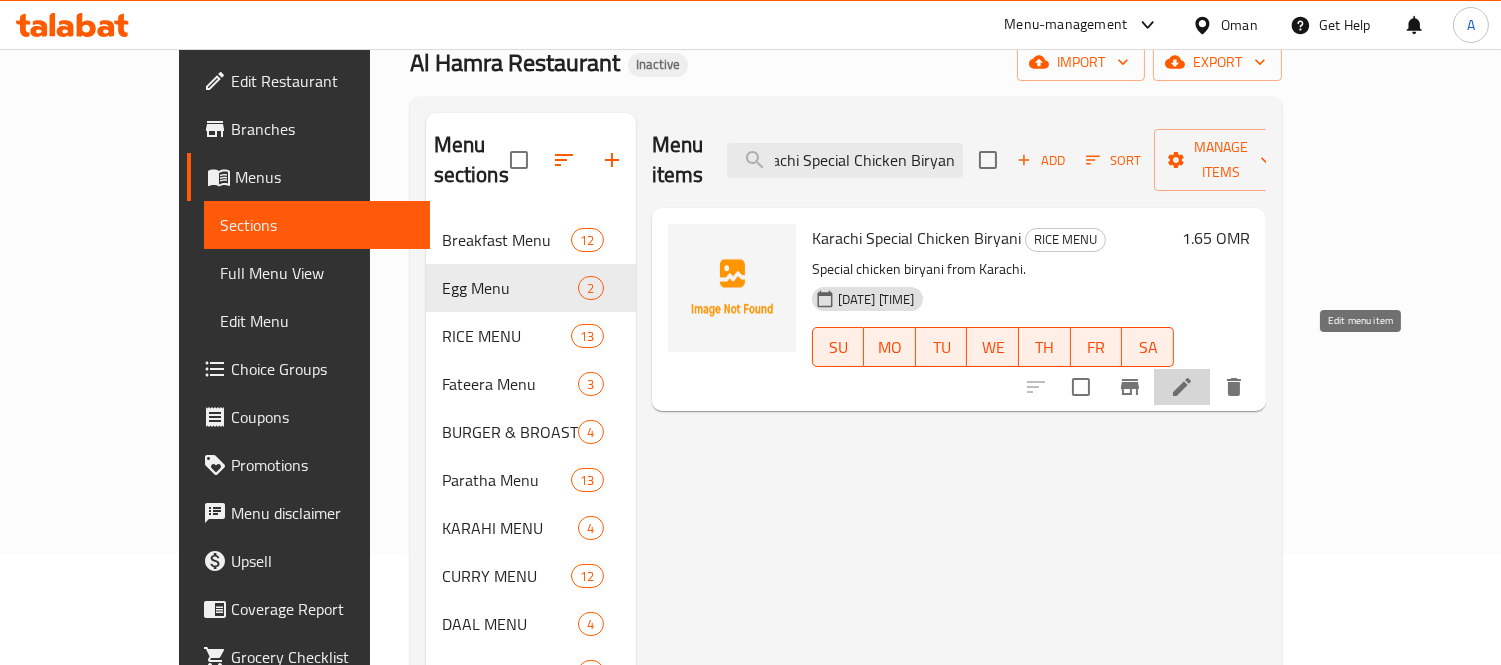 click 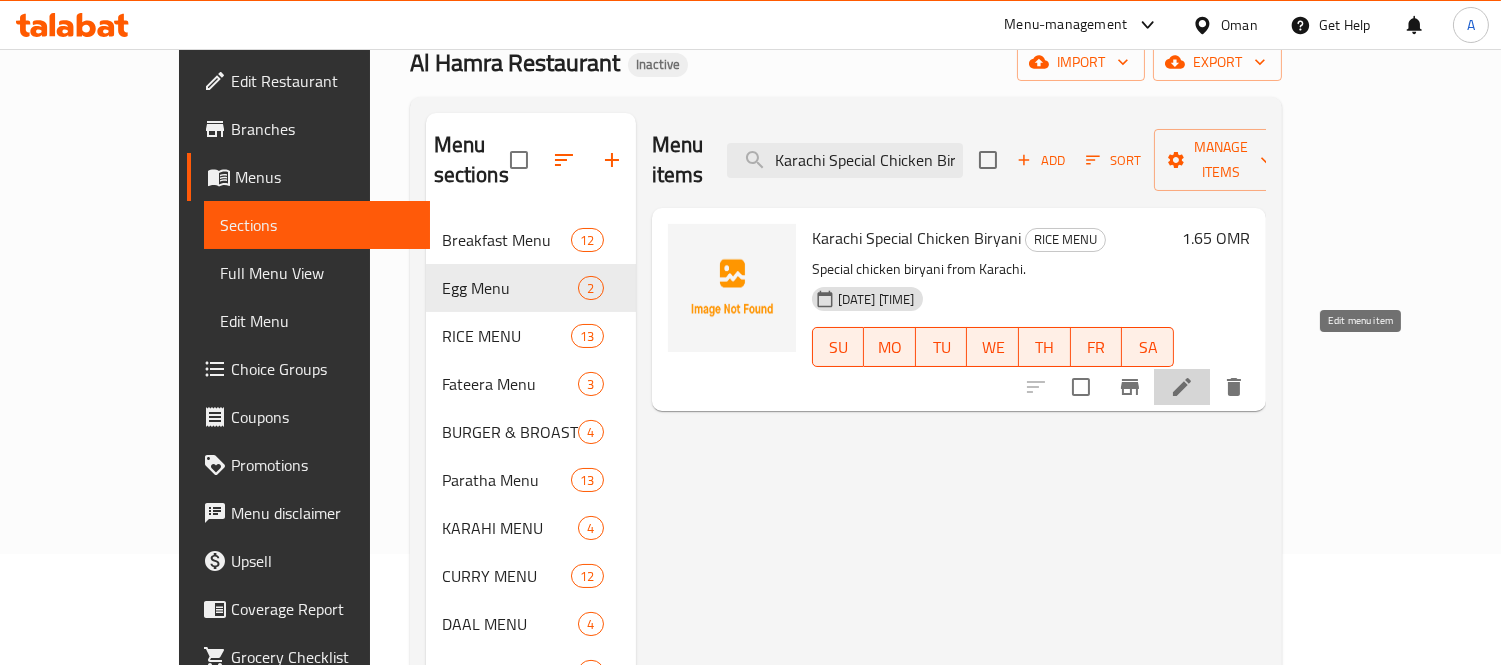 scroll, scrollTop: 0, scrollLeft: 0, axis: both 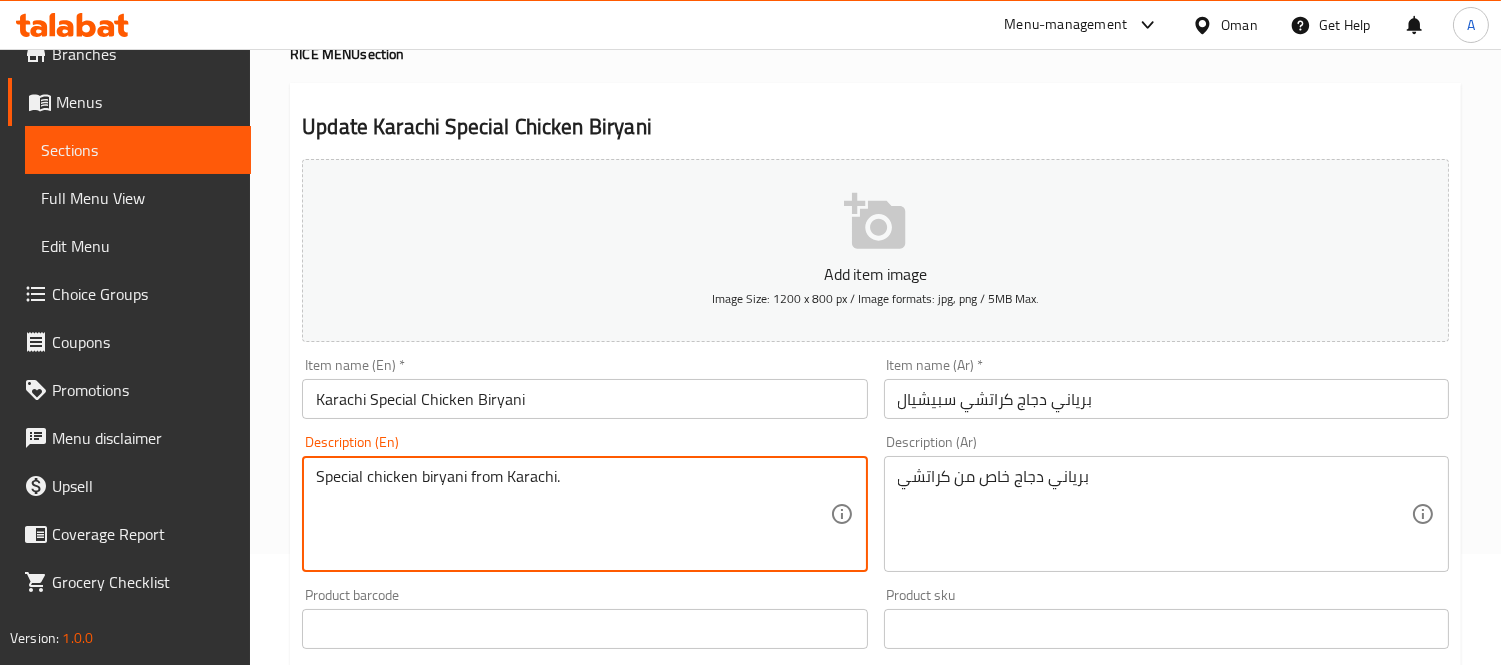 click on "Special chicken biryani from Karachi." at bounding box center (572, 514) 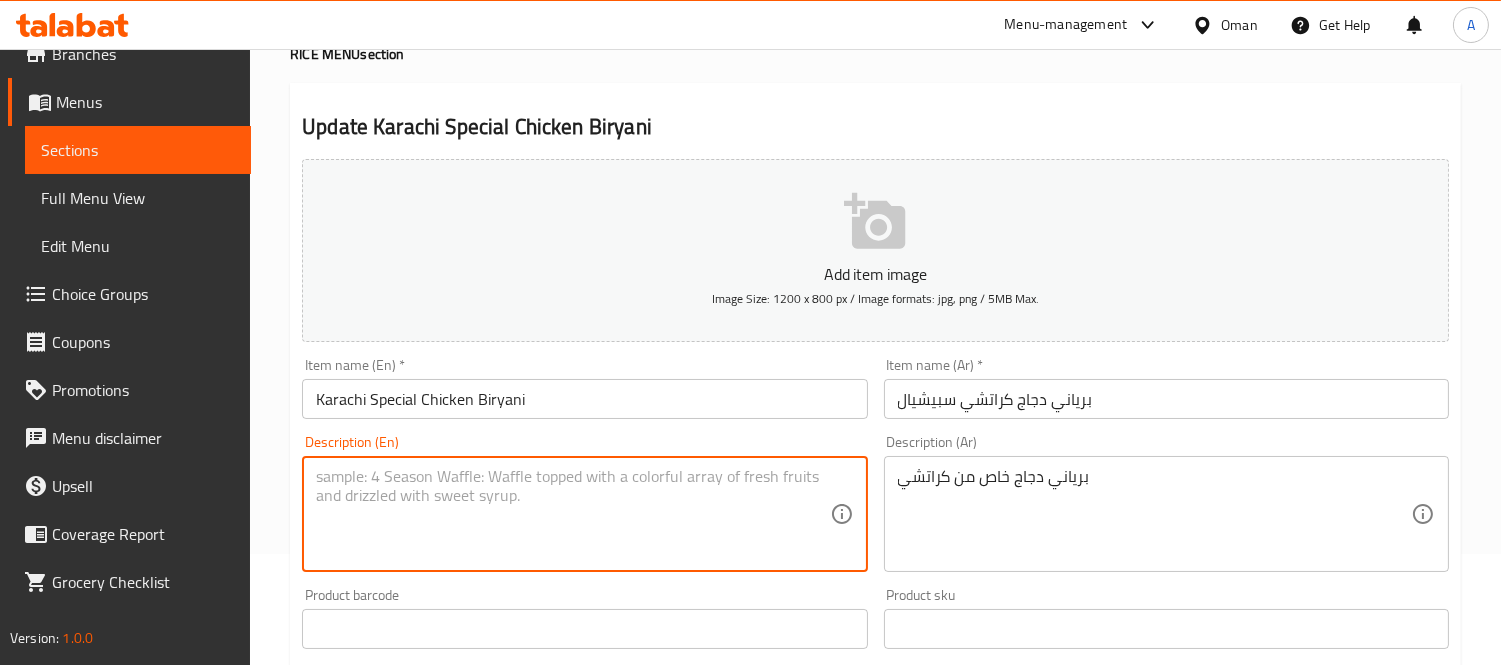 type 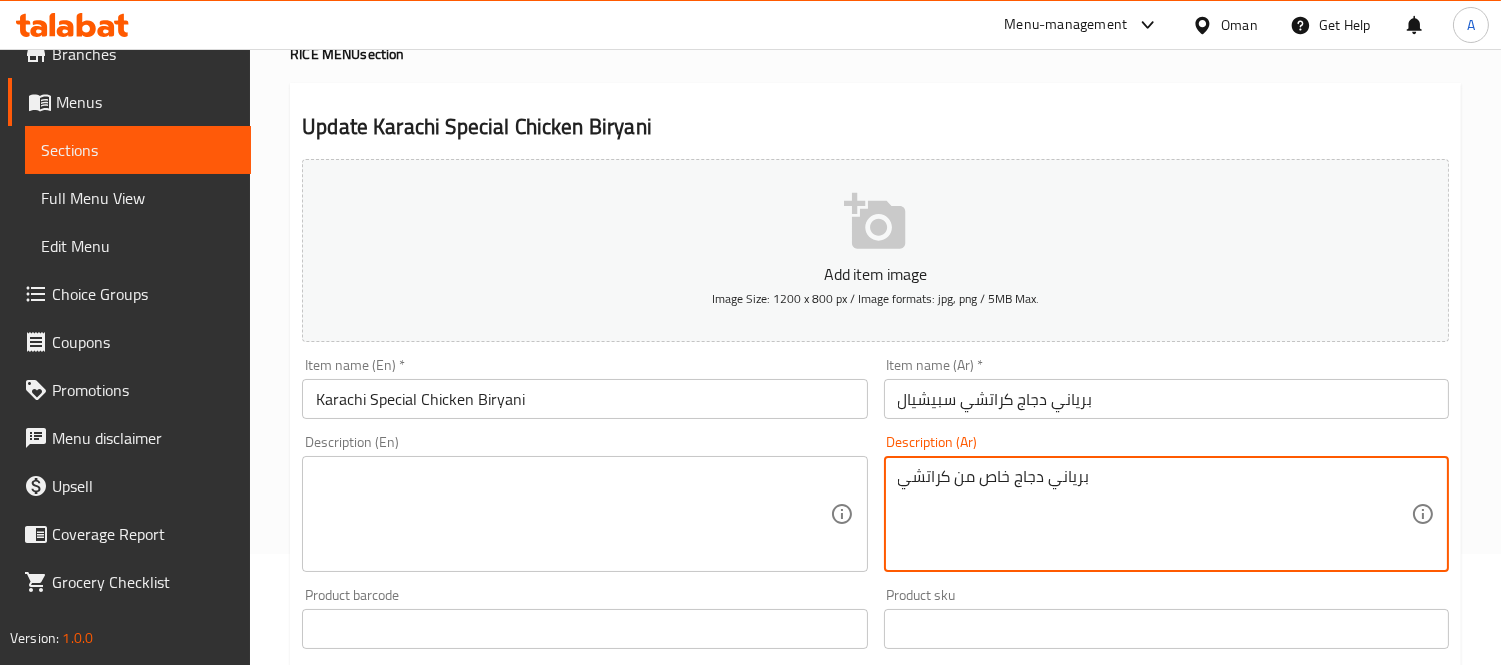 click on "برياني دجاج خاص من كراتشي" at bounding box center (1154, 514) 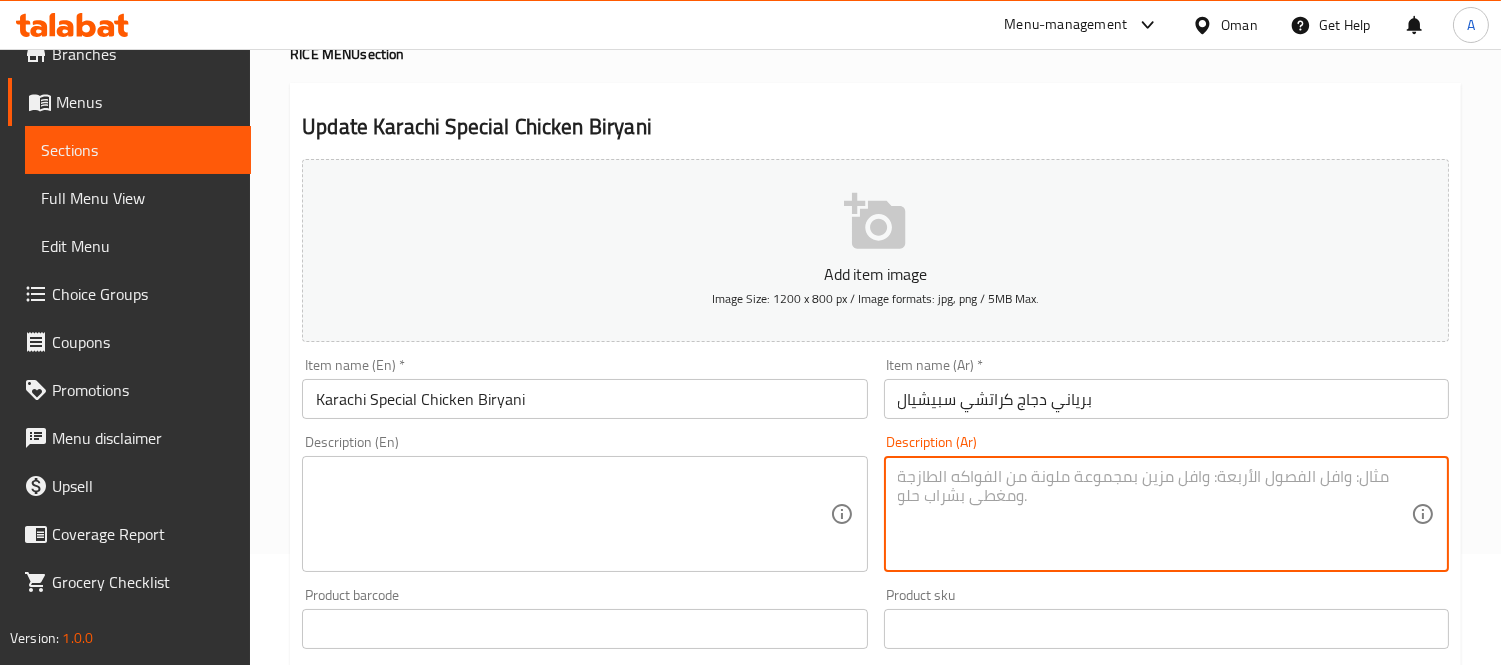 type 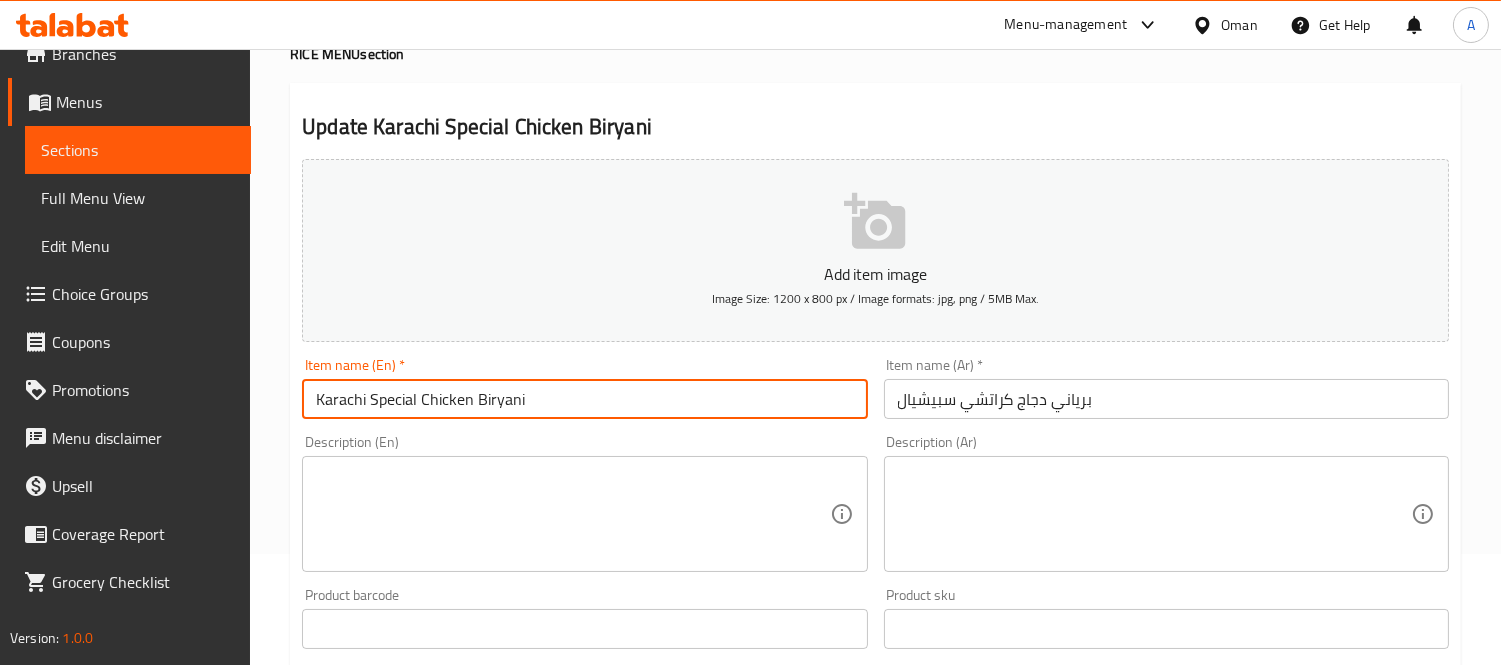 click on "Karachi Special Chicken Biryani" at bounding box center (584, 399) 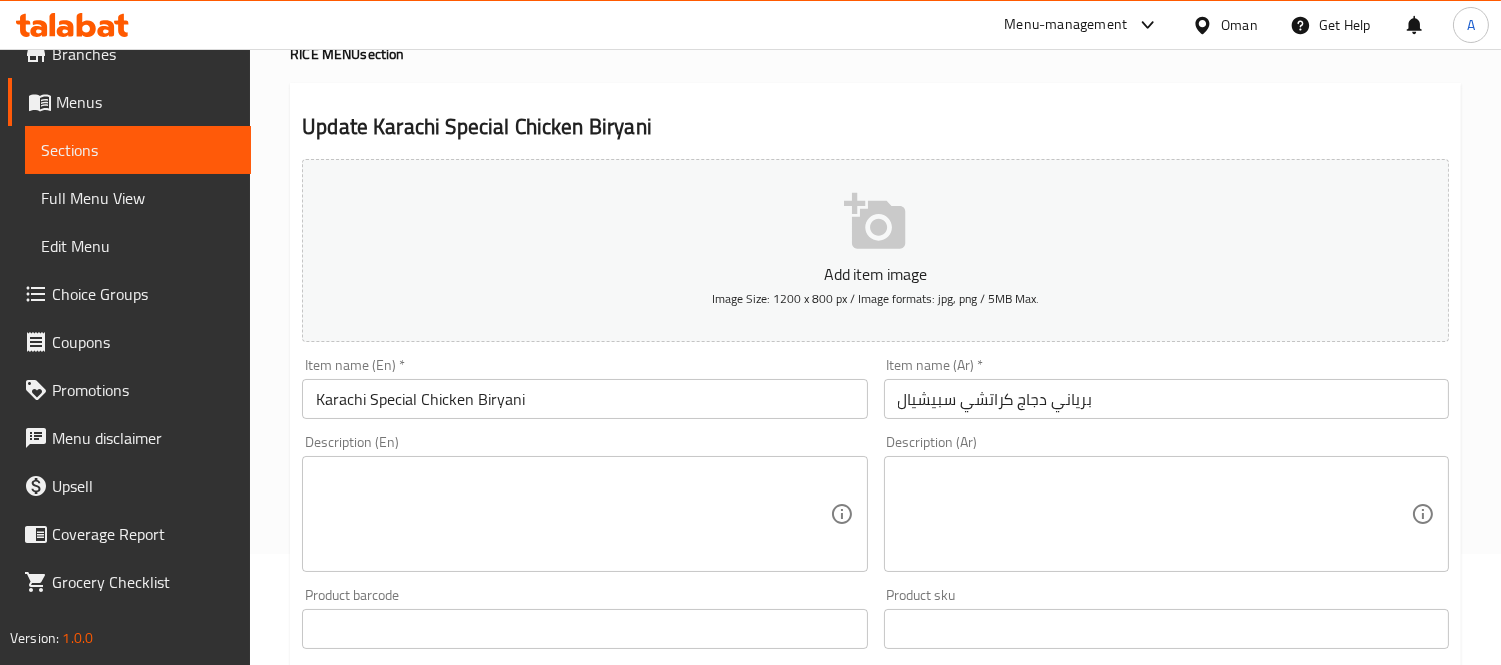 click on "Update Karachi Special Chicken Biryani" at bounding box center [875, 127] 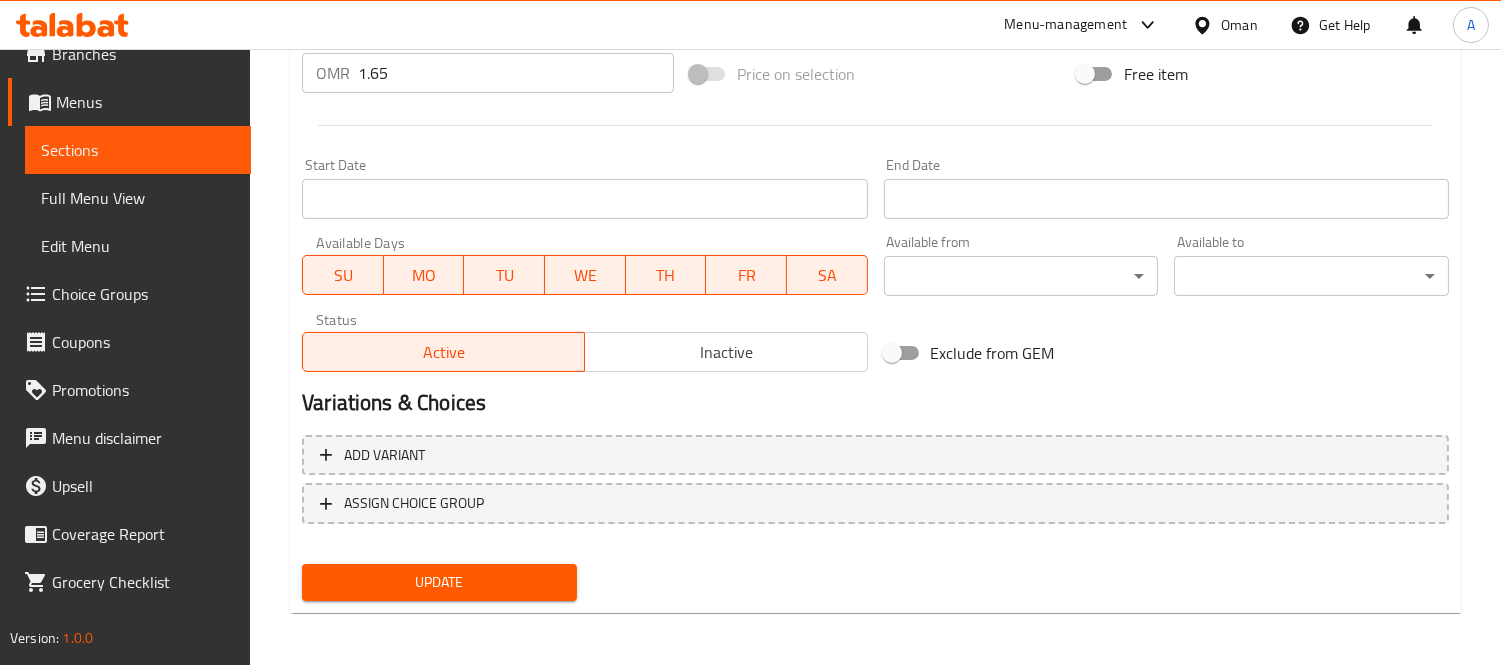 click on "Update" at bounding box center (439, 582) 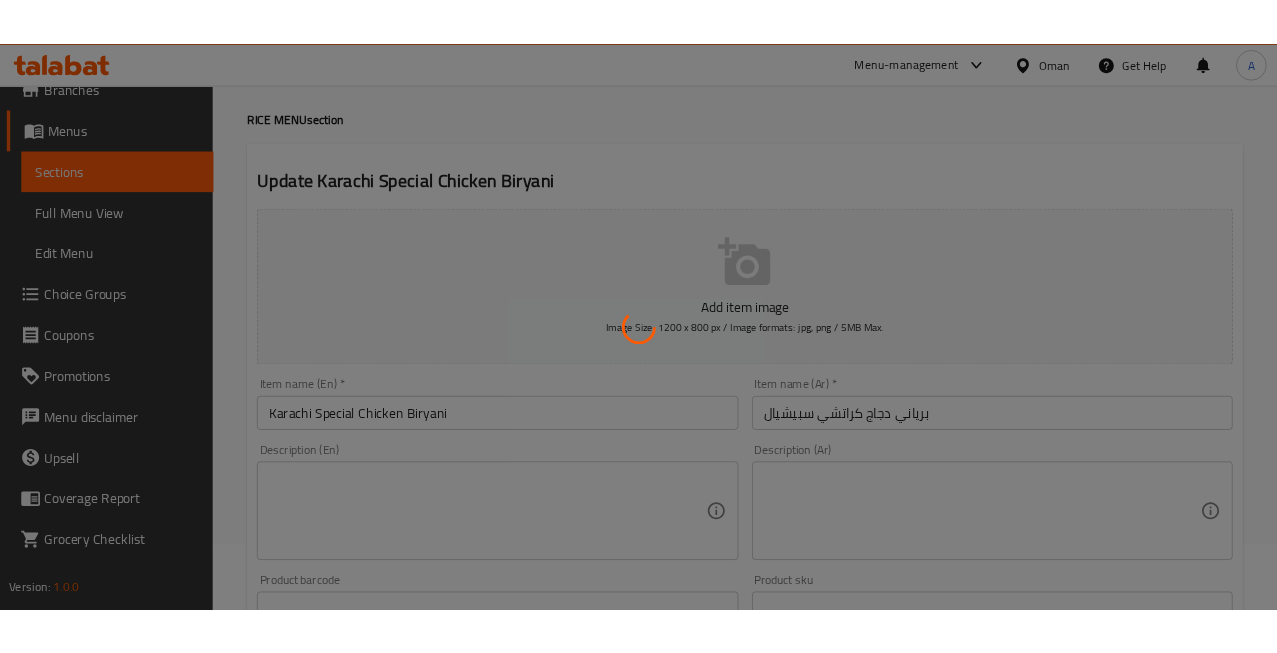 scroll, scrollTop: 0, scrollLeft: 0, axis: both 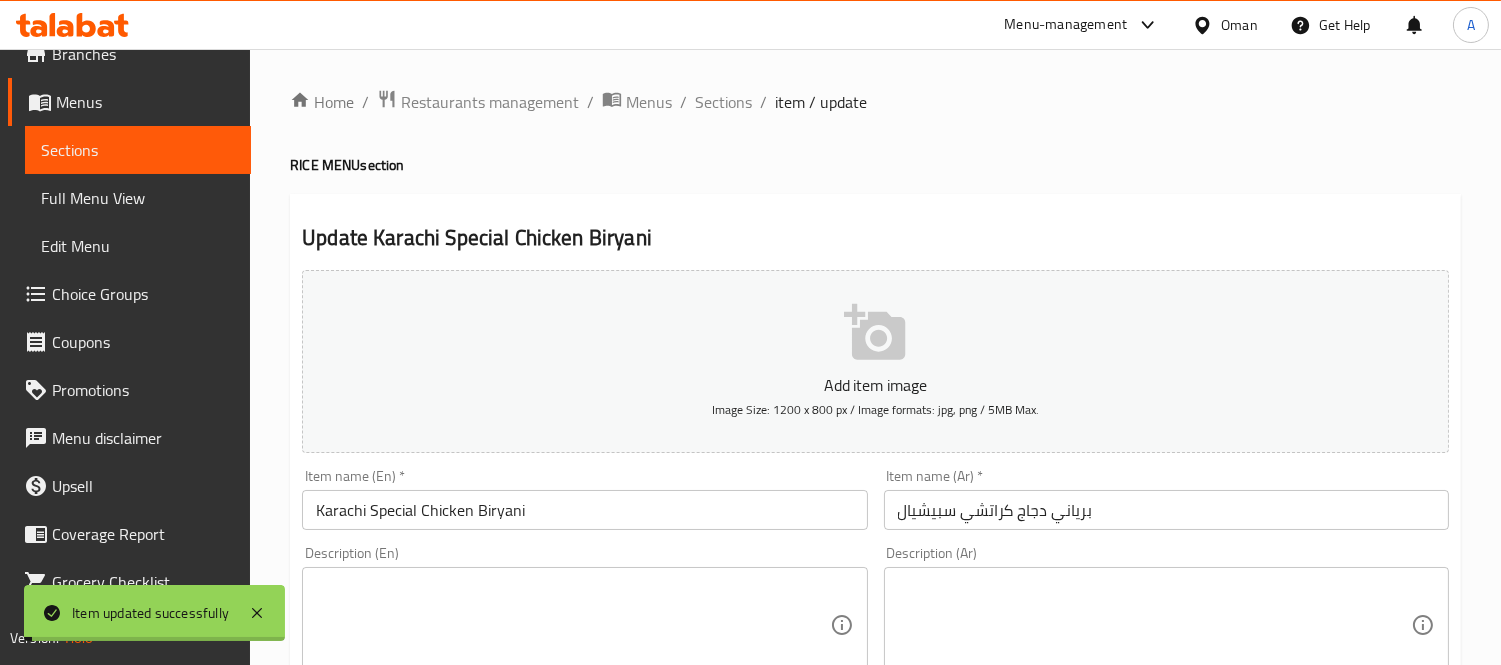 click on "Sections" at bounding box center (723, 102) 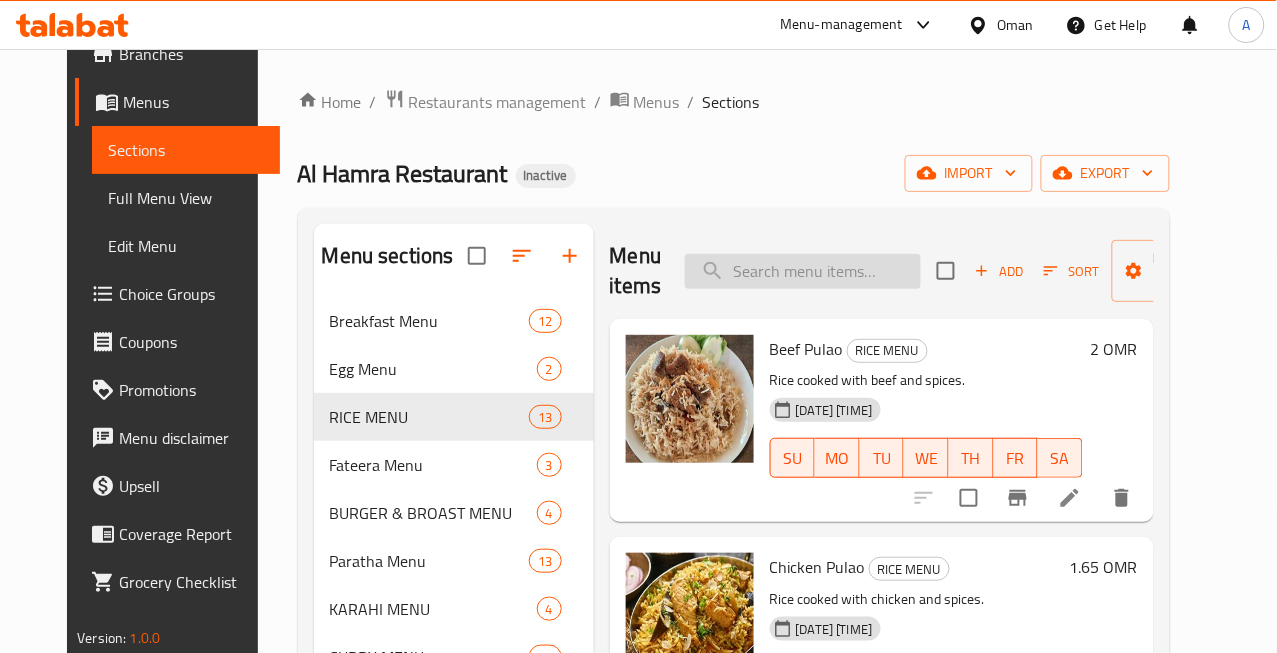 click at bounding box center [803, 271] 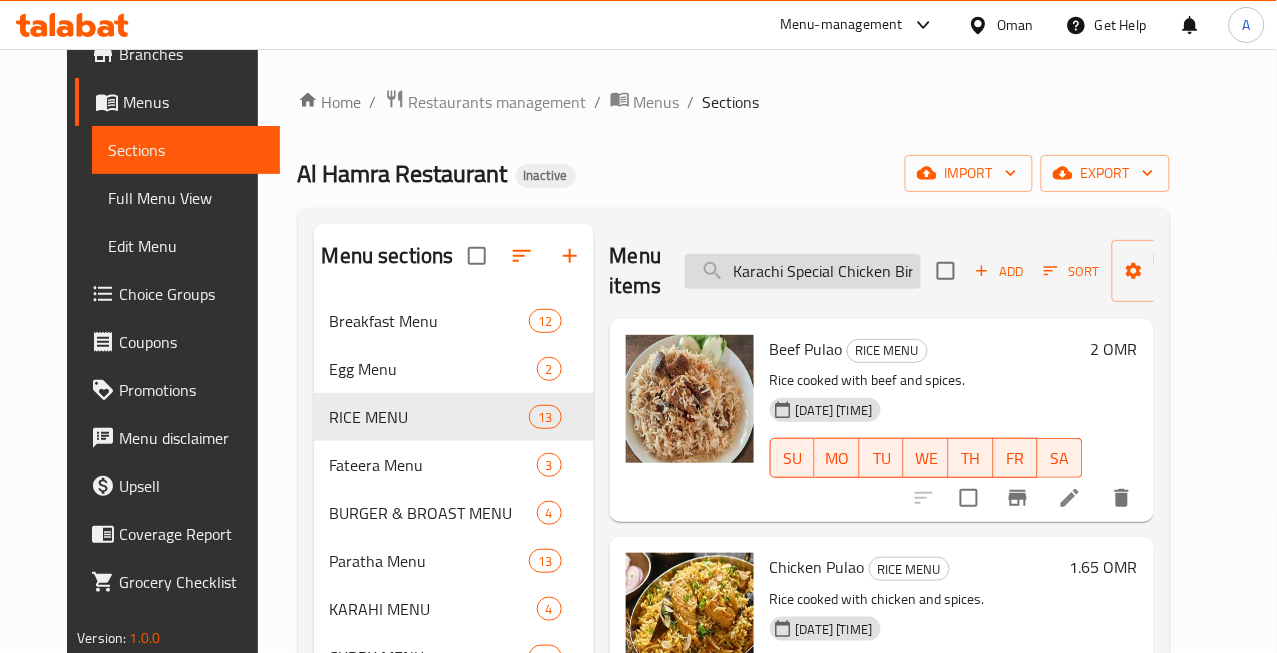 scroll, scrollTop: 0, scrollLeft: 26, axis: horizontal 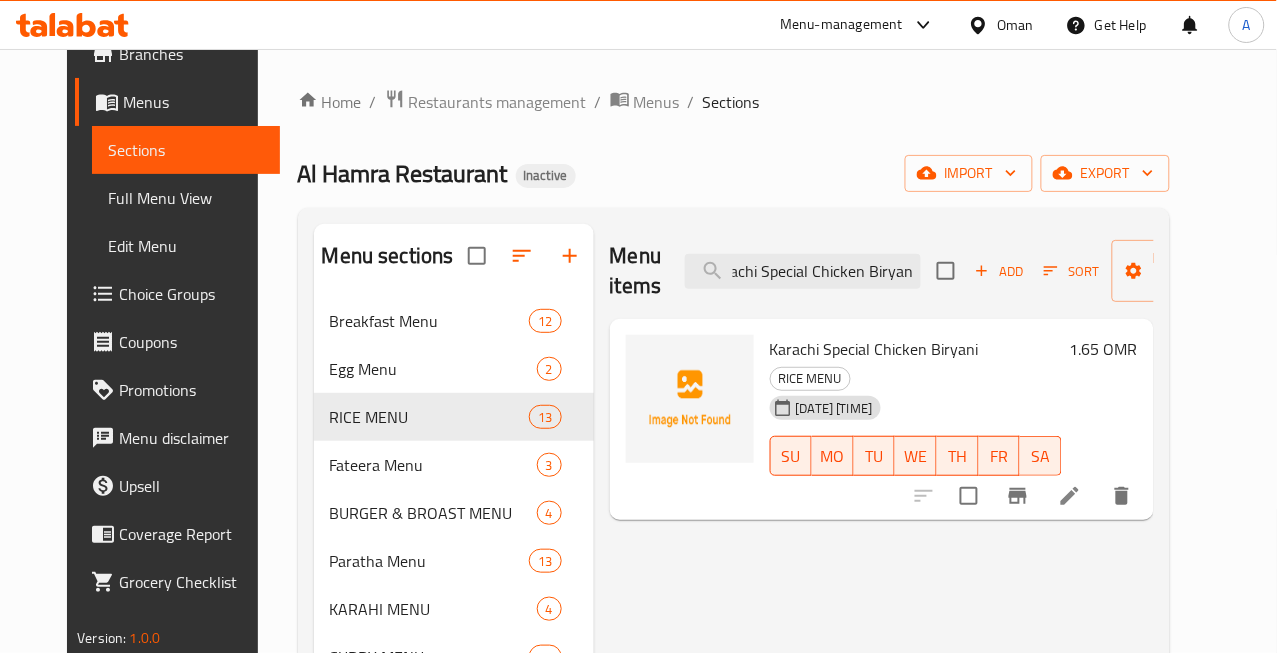 type on "Karachi Special Chicken Biryani" 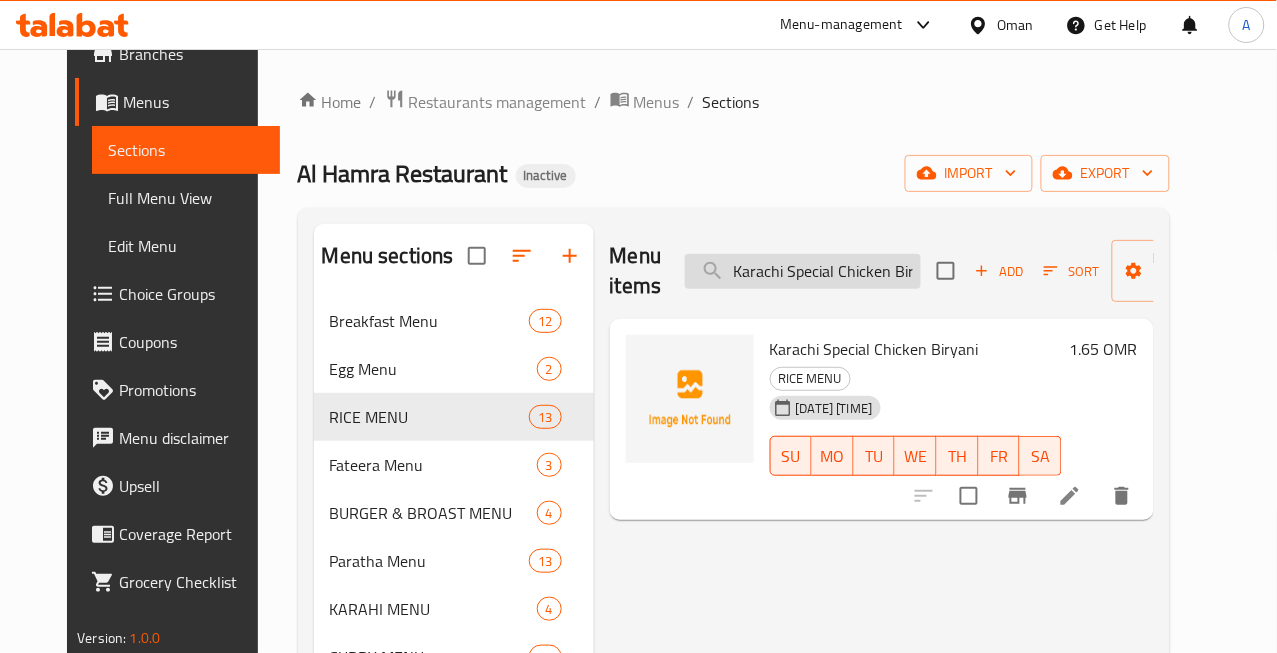 click on "Karachi Special Chicken Biryani" at bounding box center (803, 271) 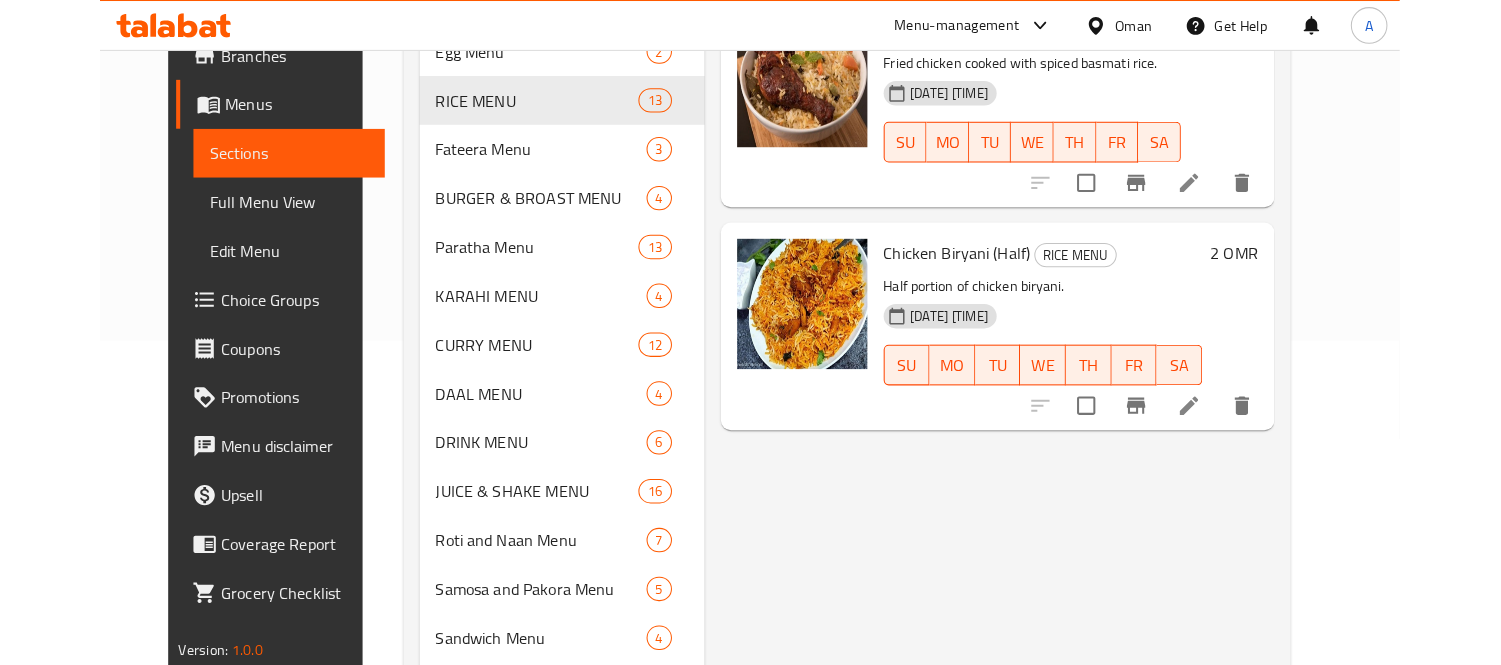 scroll, scrollTop: 333, scrollLeft: 0, axis: vertical 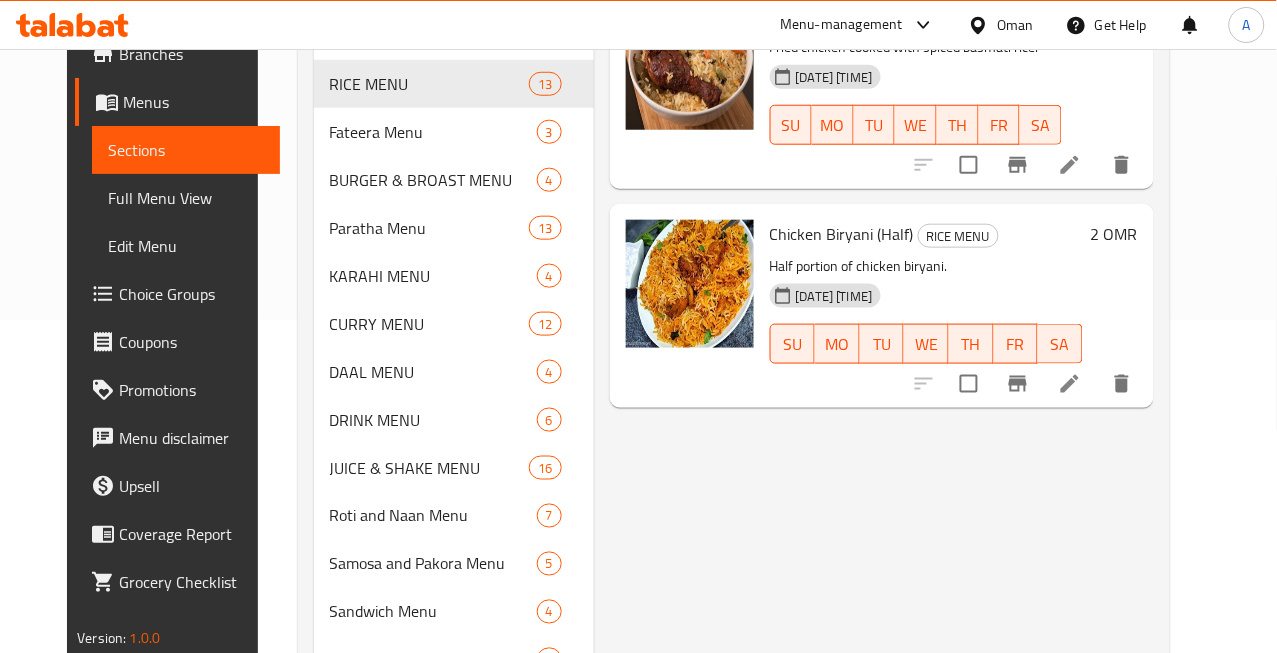 type on "chicken biryani" 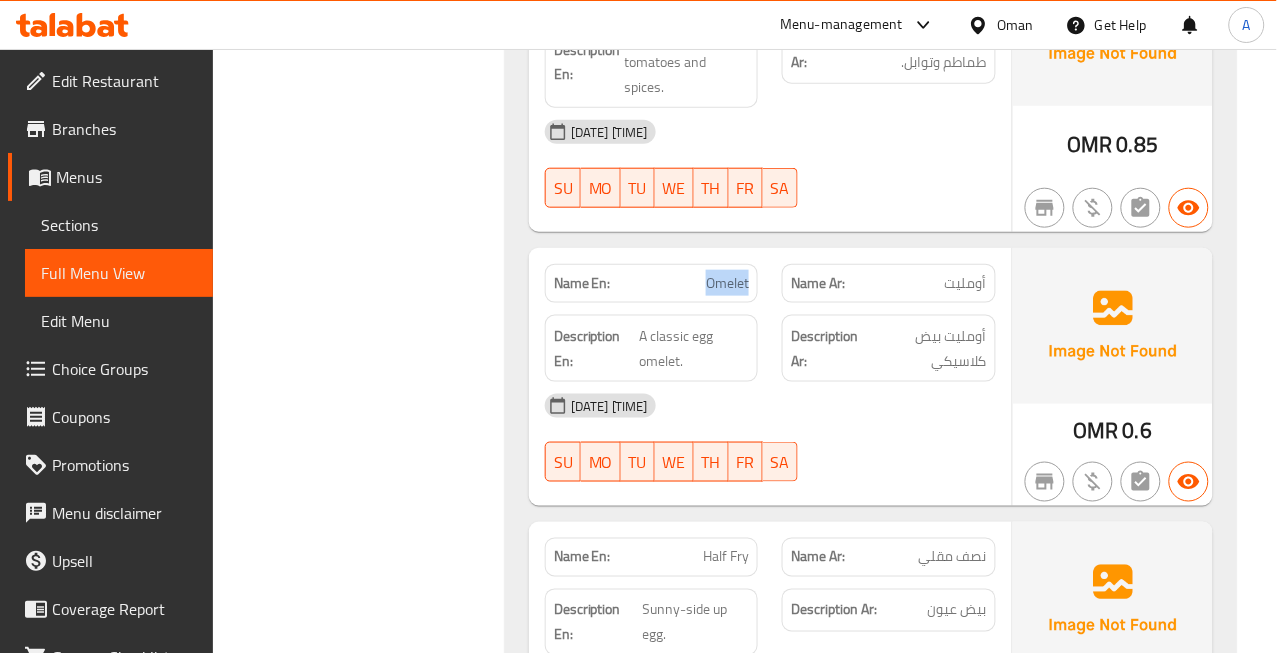 scroll, scrollTop: 3721, scrollLeft: 0, axis: vertical 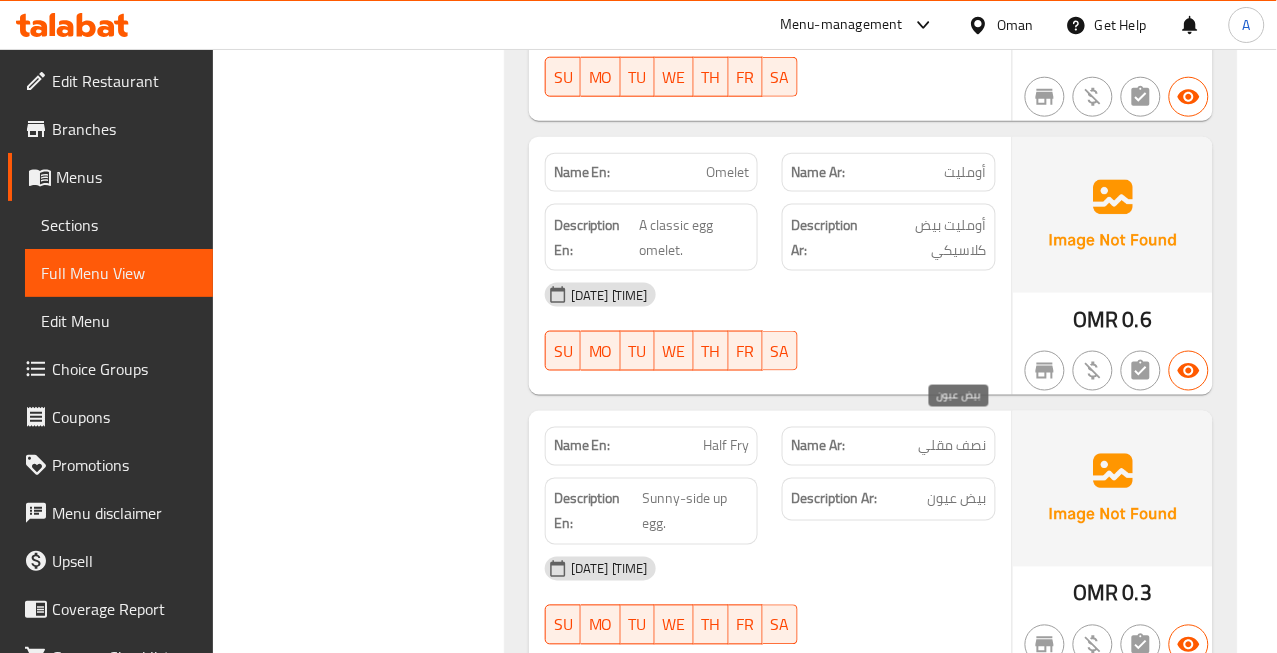 click on "بيض عيون" at bounding box center (957, 499) 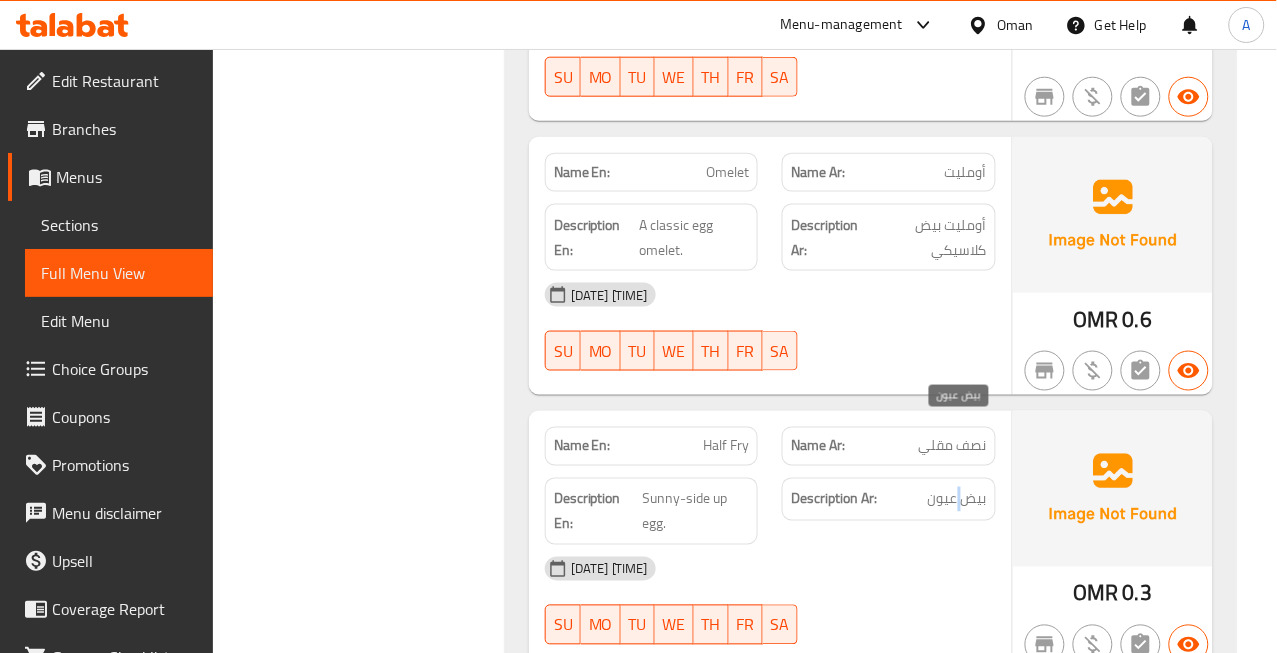 click on "بيض عيون" at bounding box center (957, 499) 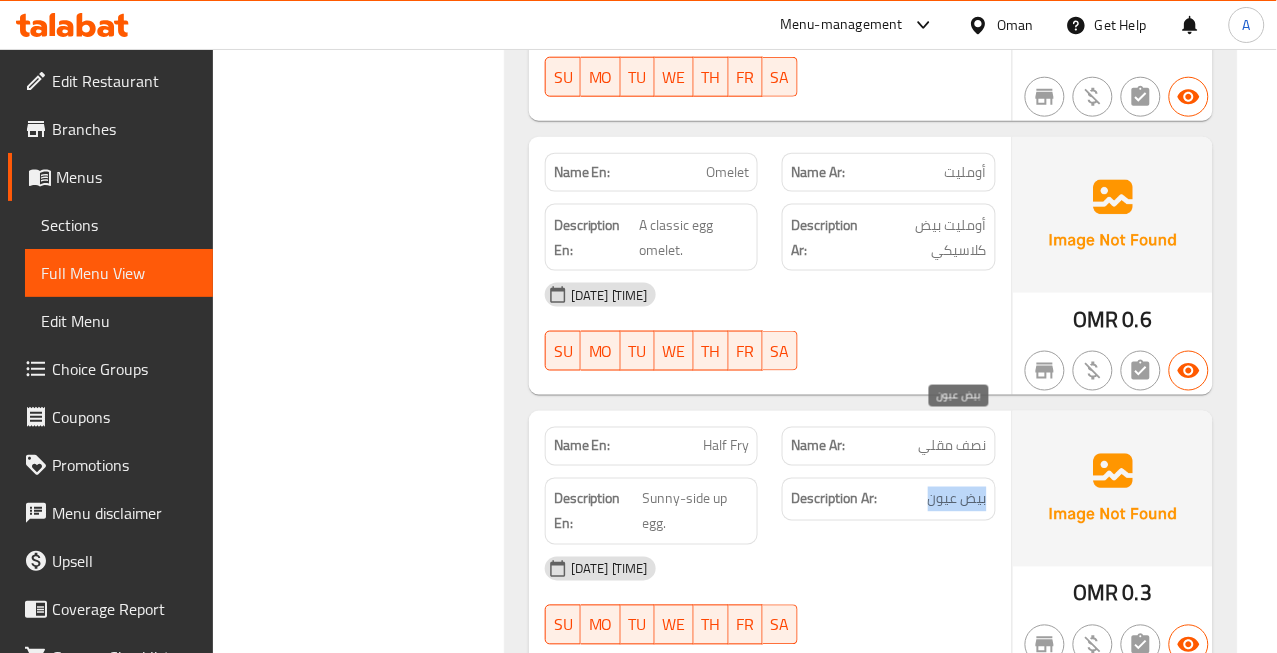 click on "بيض عيون" at bounding box center [957, 499] 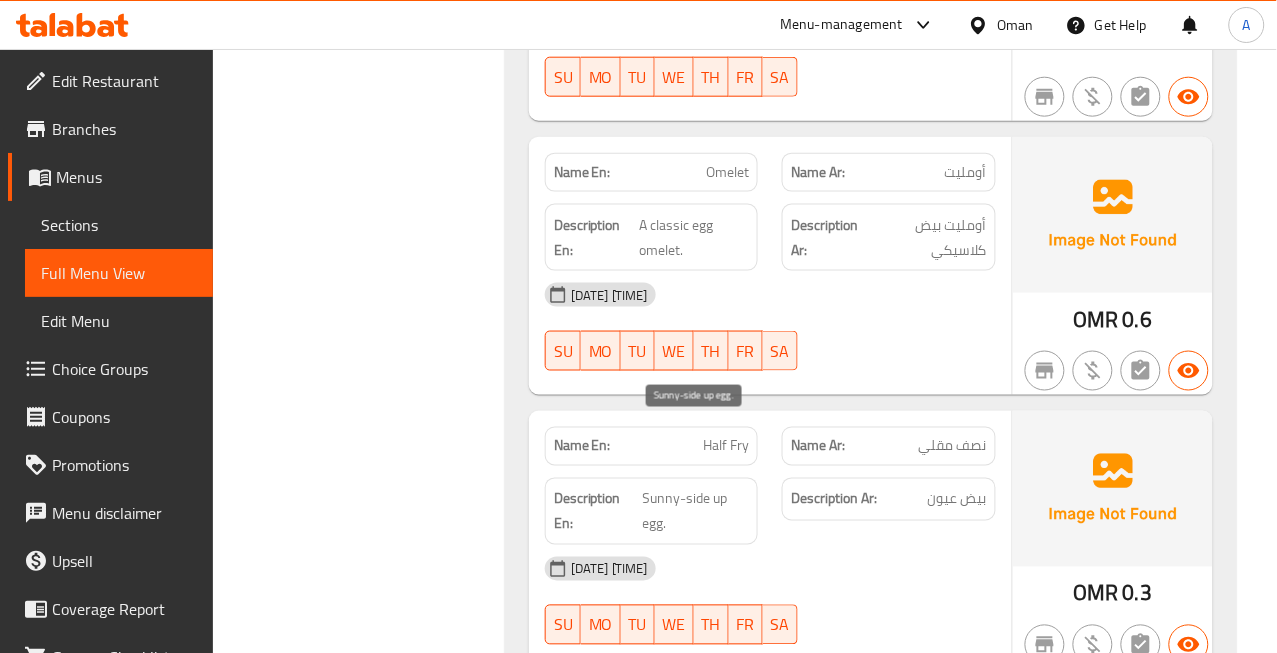 click on "Sunny-side up egg." at bounding box center [696, 511] 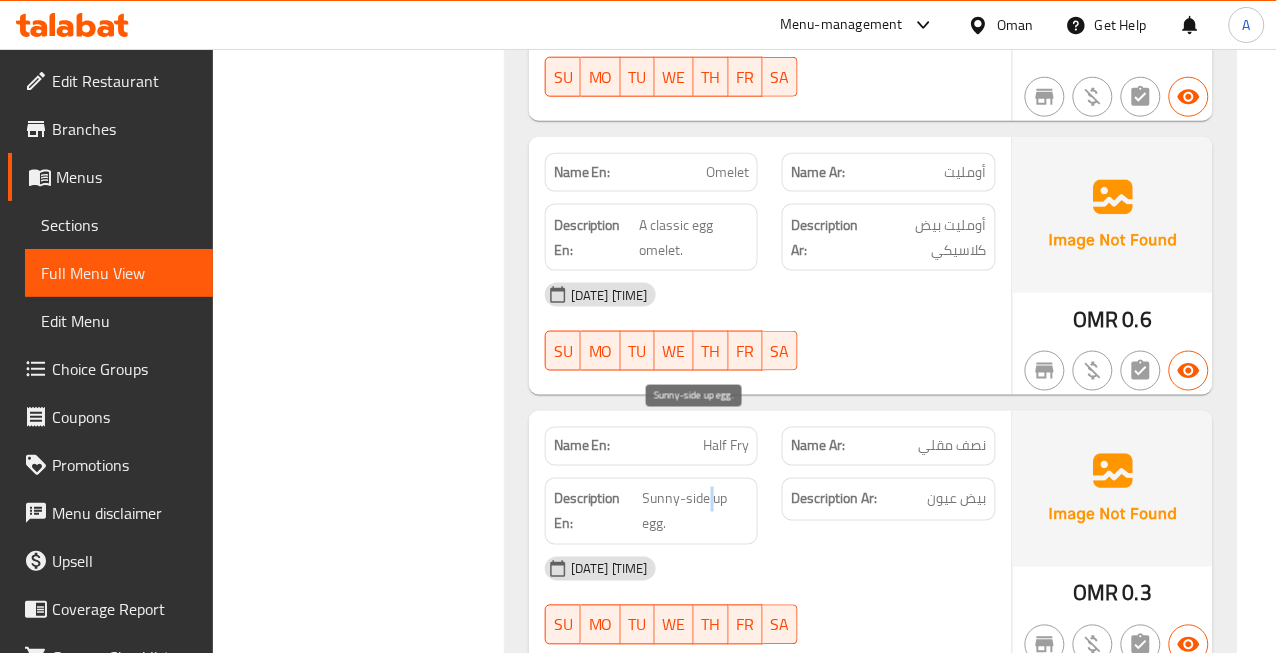 click on "Sunny-side up egg." at bounding box center [696, 511] 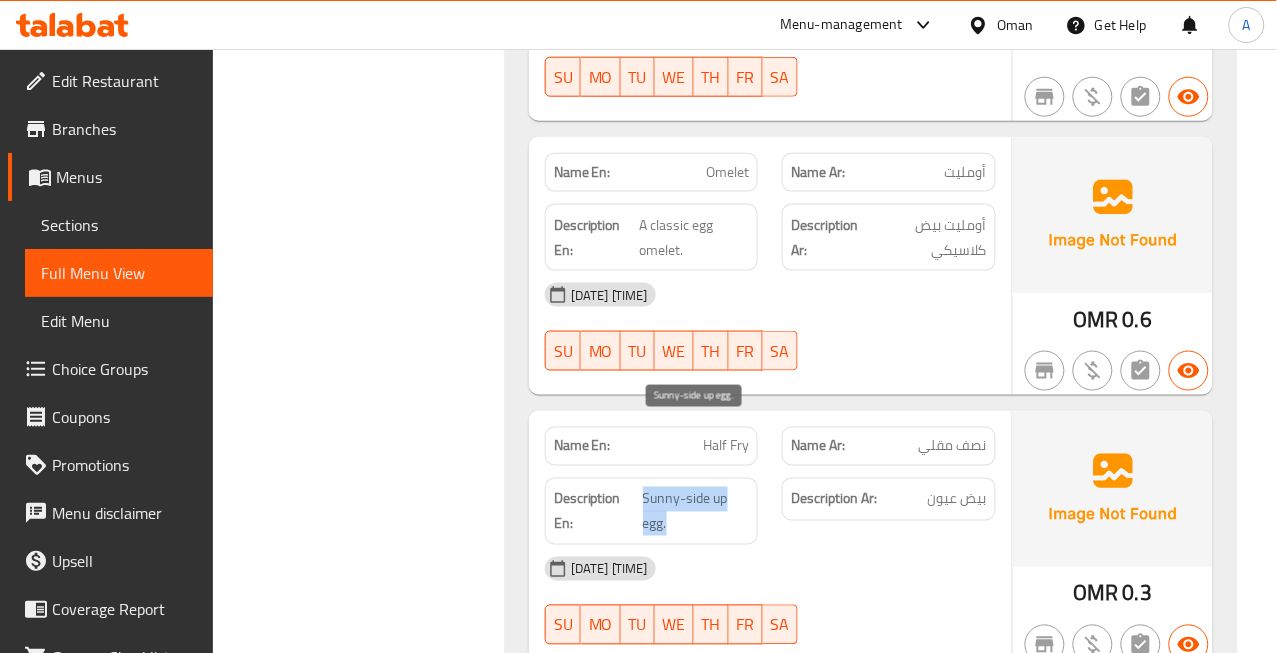 click on "Sunny-side up egg." at bounding box center (696, 511) 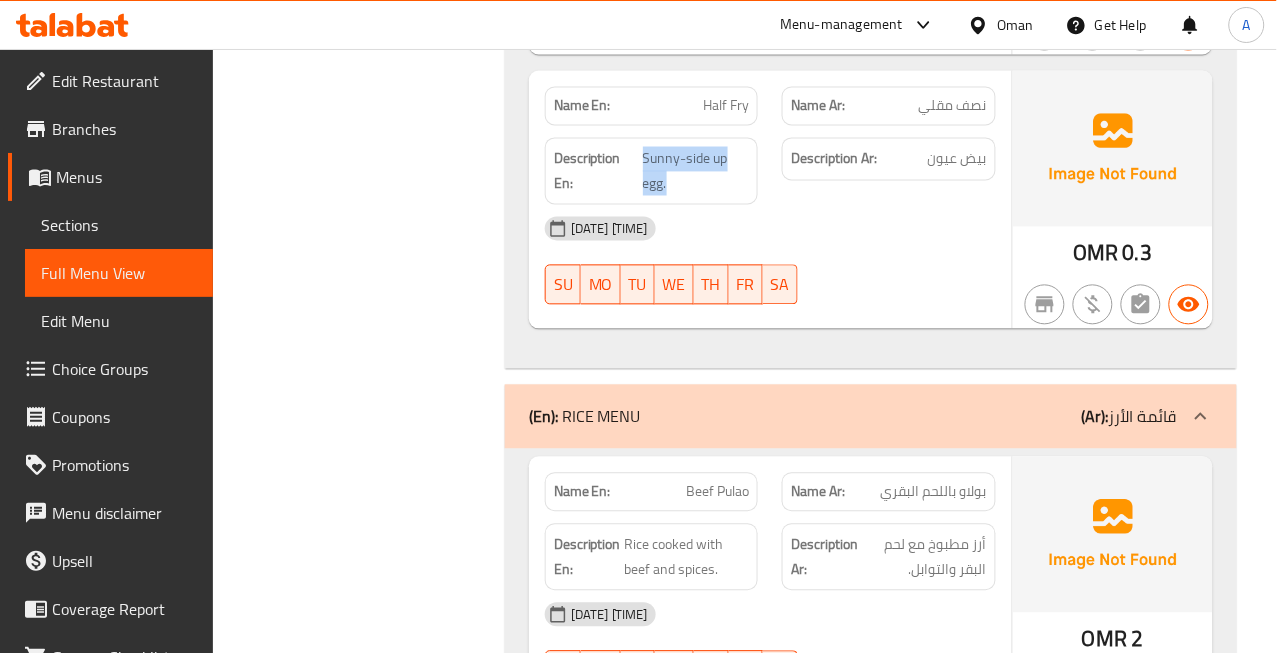 scroll, scrollTop: 4165, scrollLeft: 0, axis: vertical 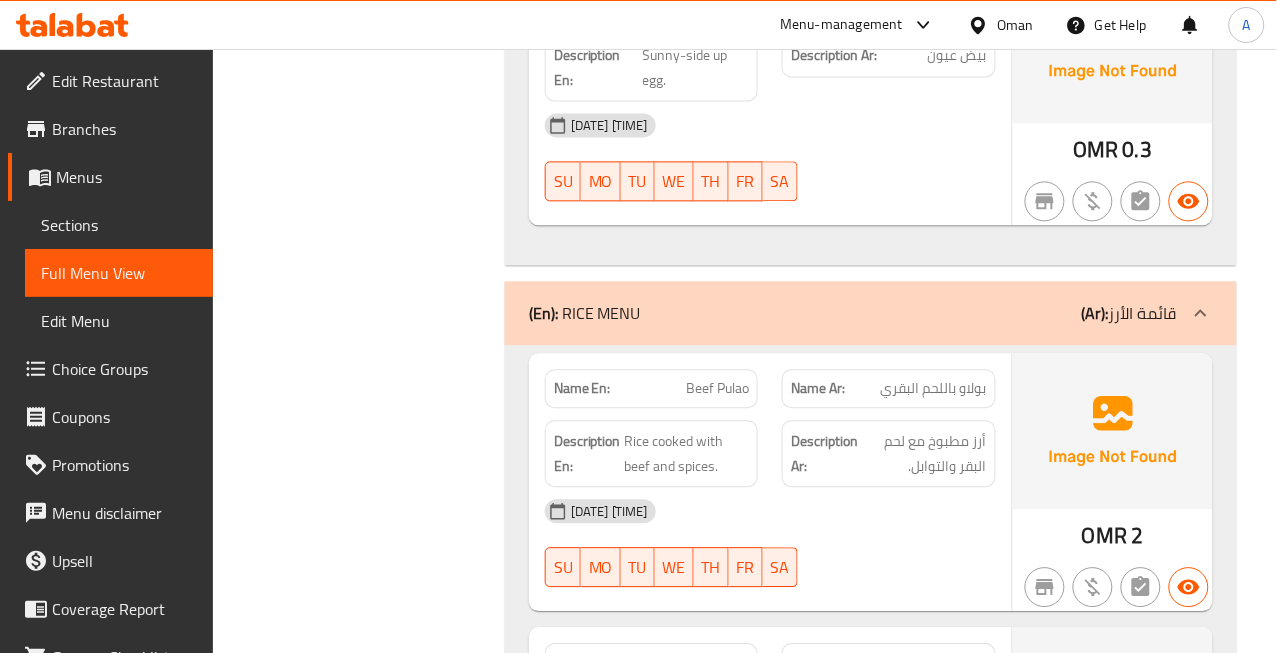 click on "بولاو باللحم البقري" at bounding box center (962, -3789) 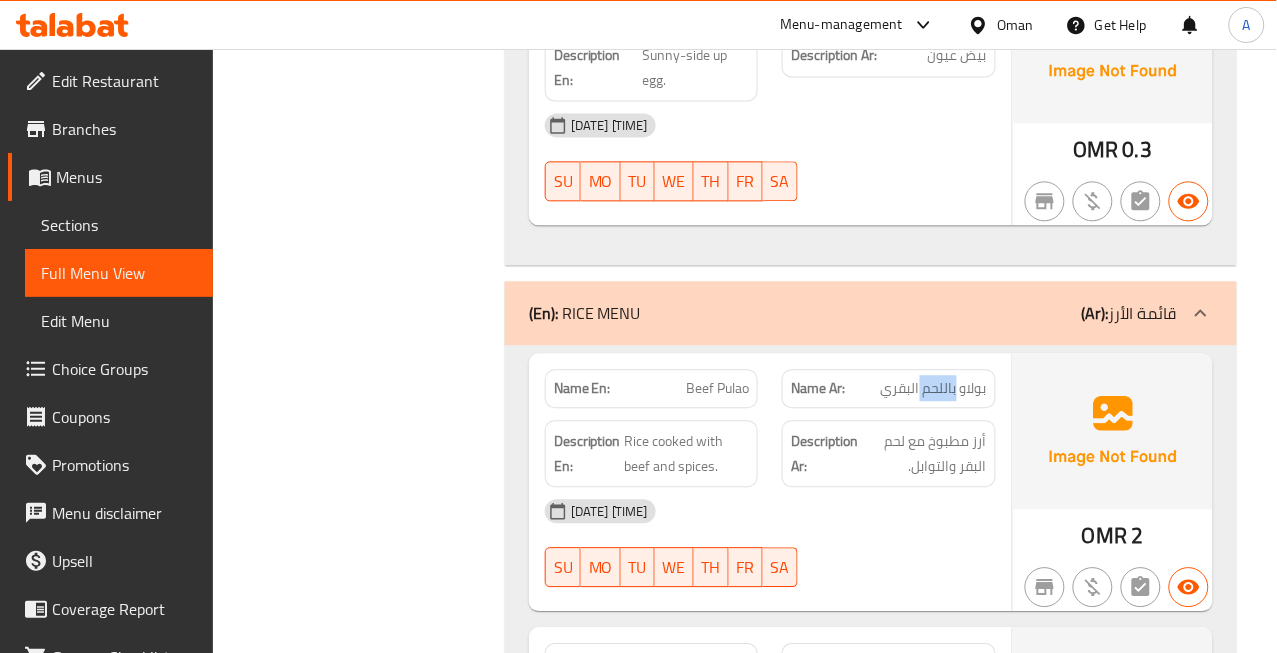 click on "بولاو باللحم البقري" at bounding box center [962, -3789] 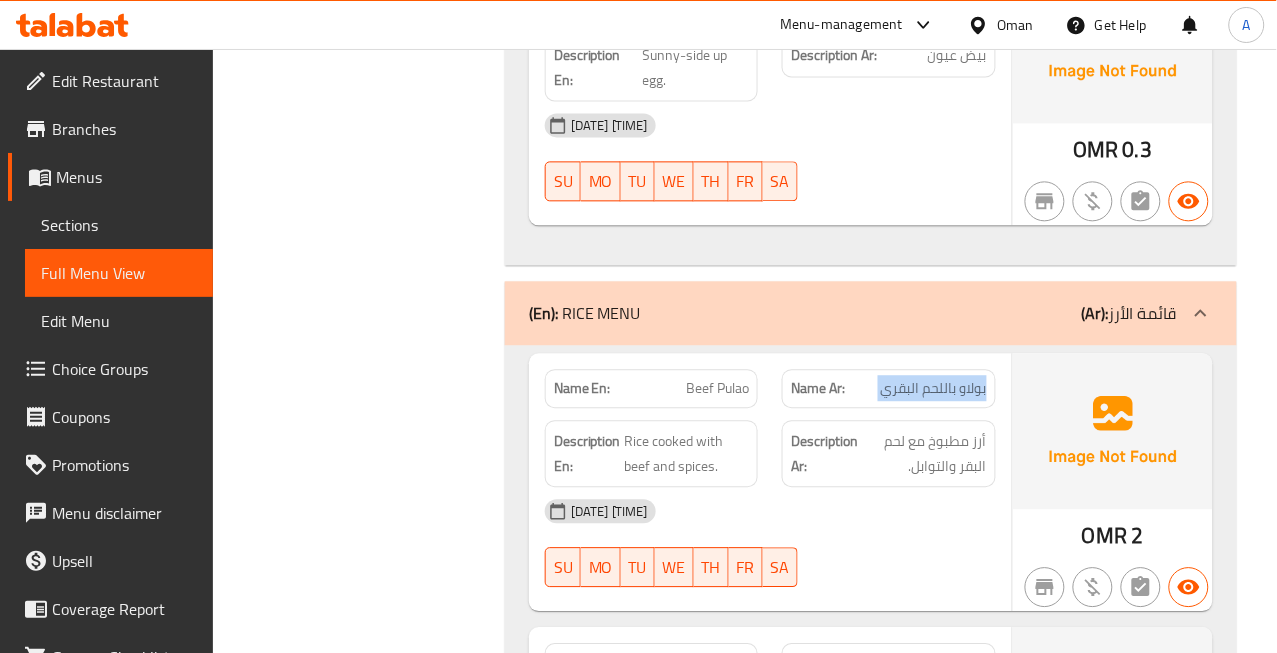 click on "بولاو باللحم البقري" at bounding box center [962, -3789] 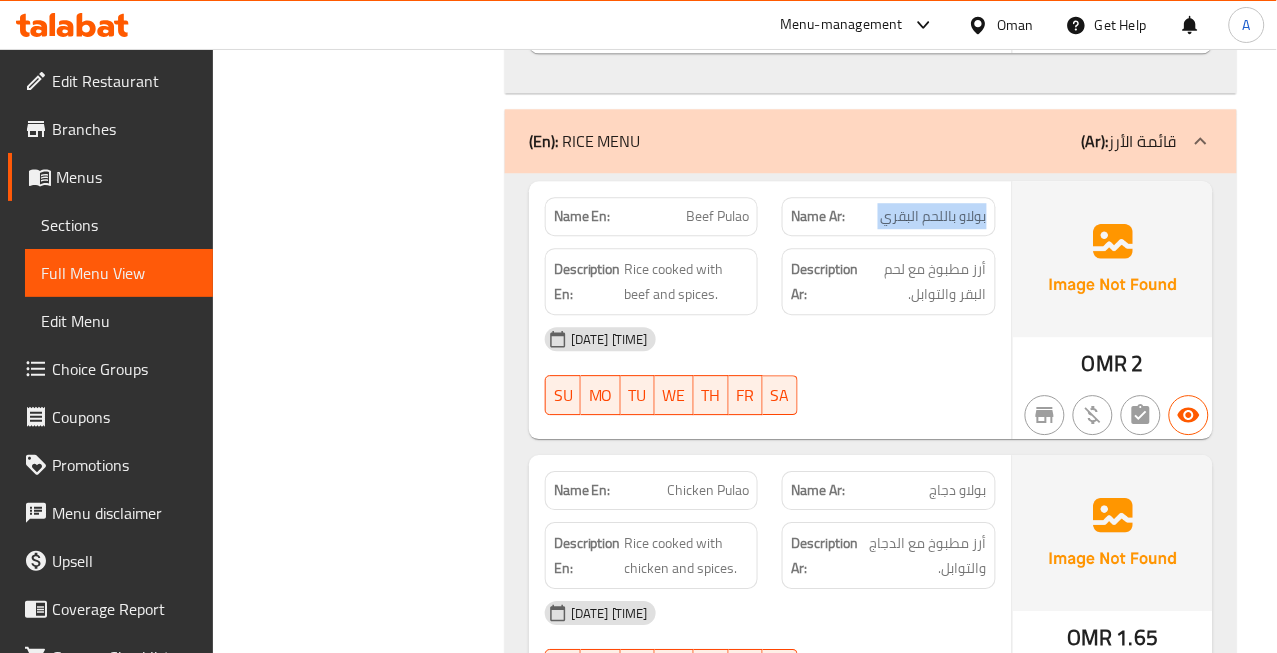 scroll, scrollTop: 4387, scrollLeft: 0, axis: vertical 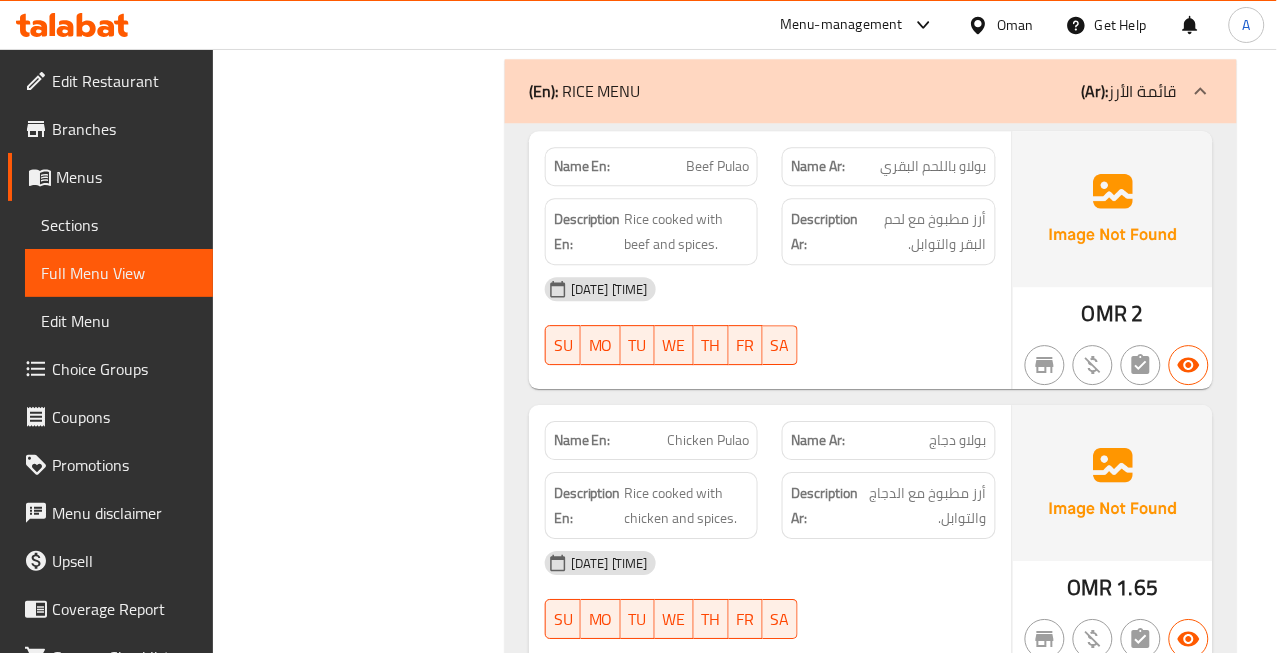 click on "Chicken Pulao" at bounding box center [686, -3737] 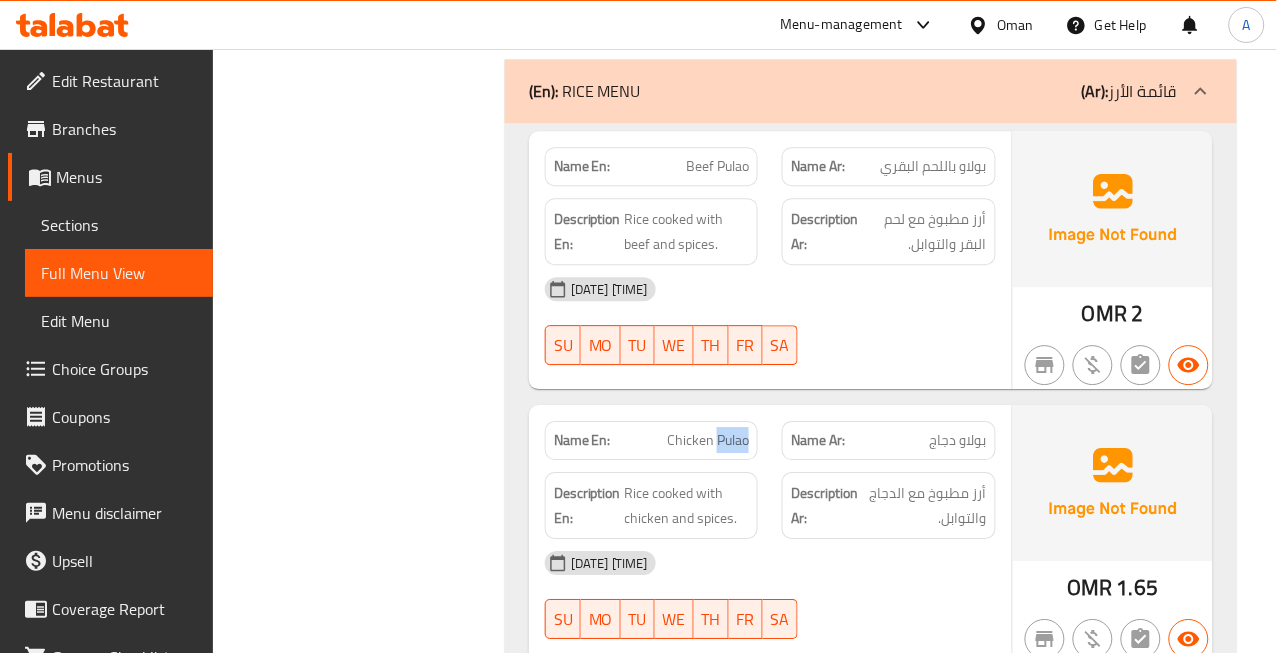 click on "Chicken Pulao" at bounding box center (686, -3737) 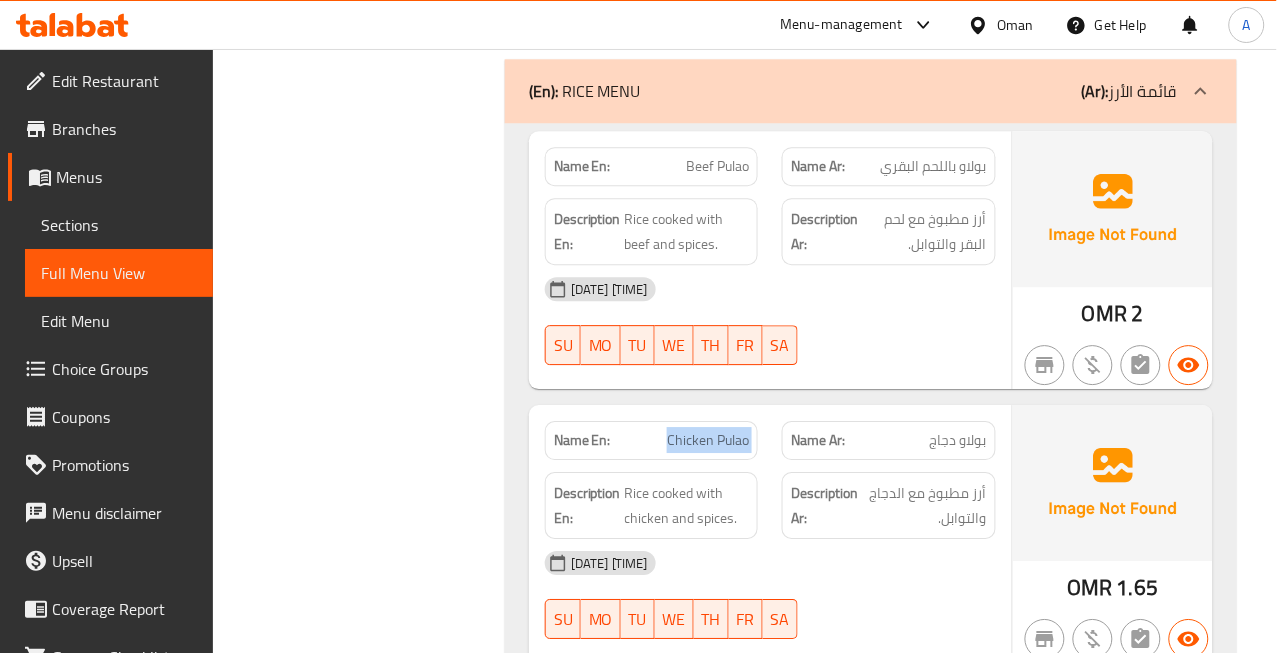 click on "Chicken Pulao" at bounding box center [686, -3737] 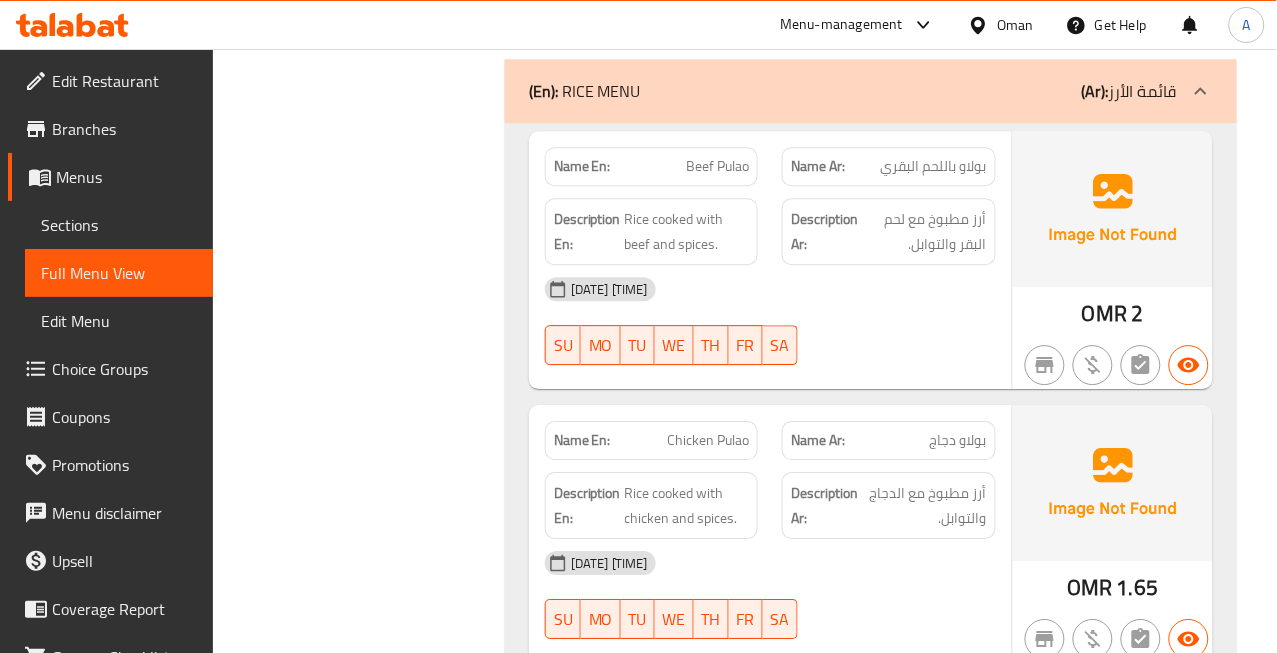 click on "بولاو دجاج" at bounding box center (933, -3737) 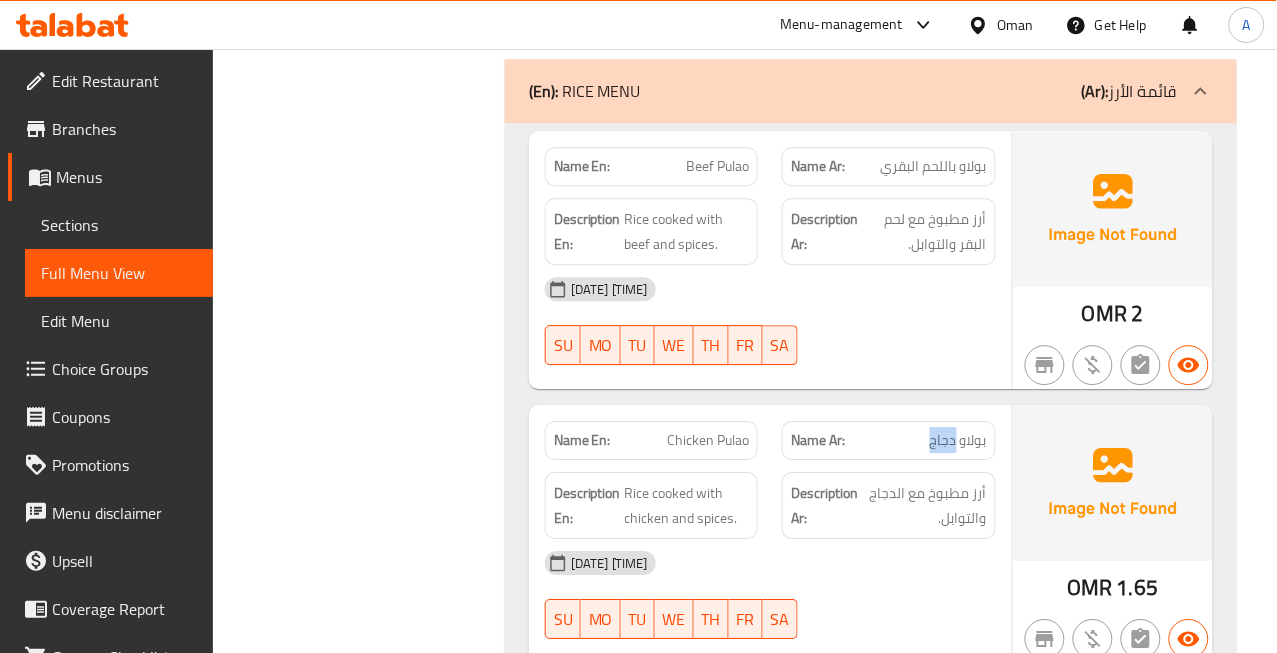 click on "بولاو دجاج" at bounding box center [933, -3737] 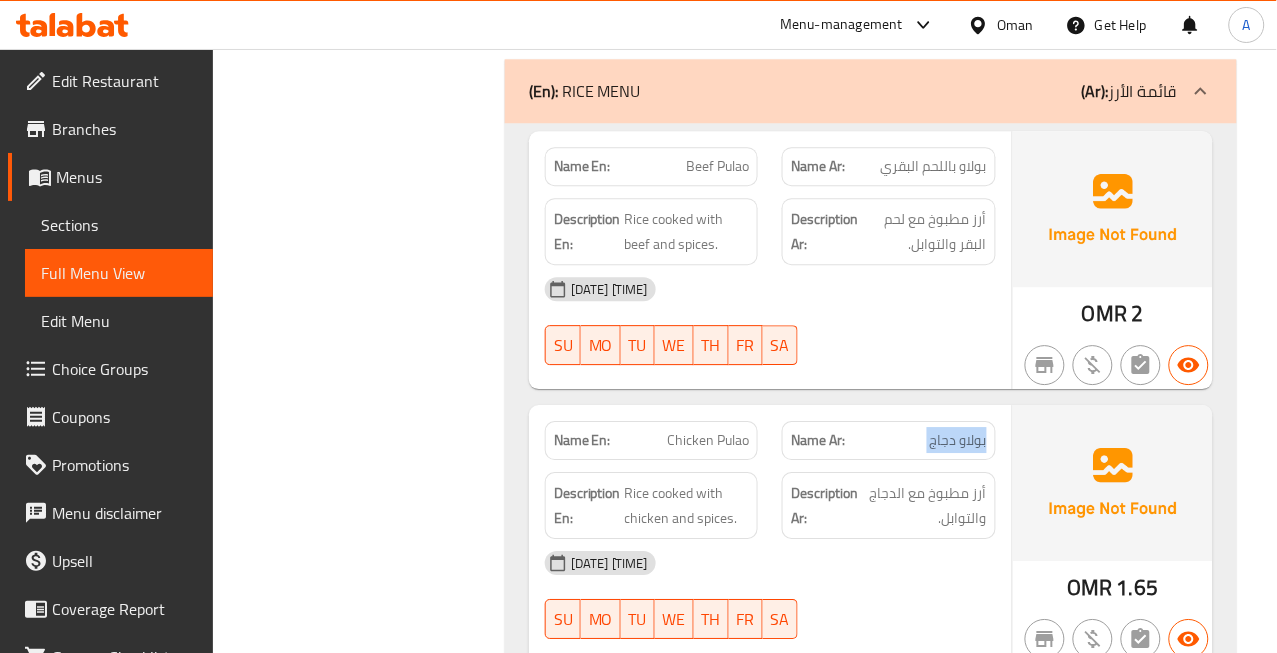 click on "بولاو دجاج" at bounding box center (933, -3737) 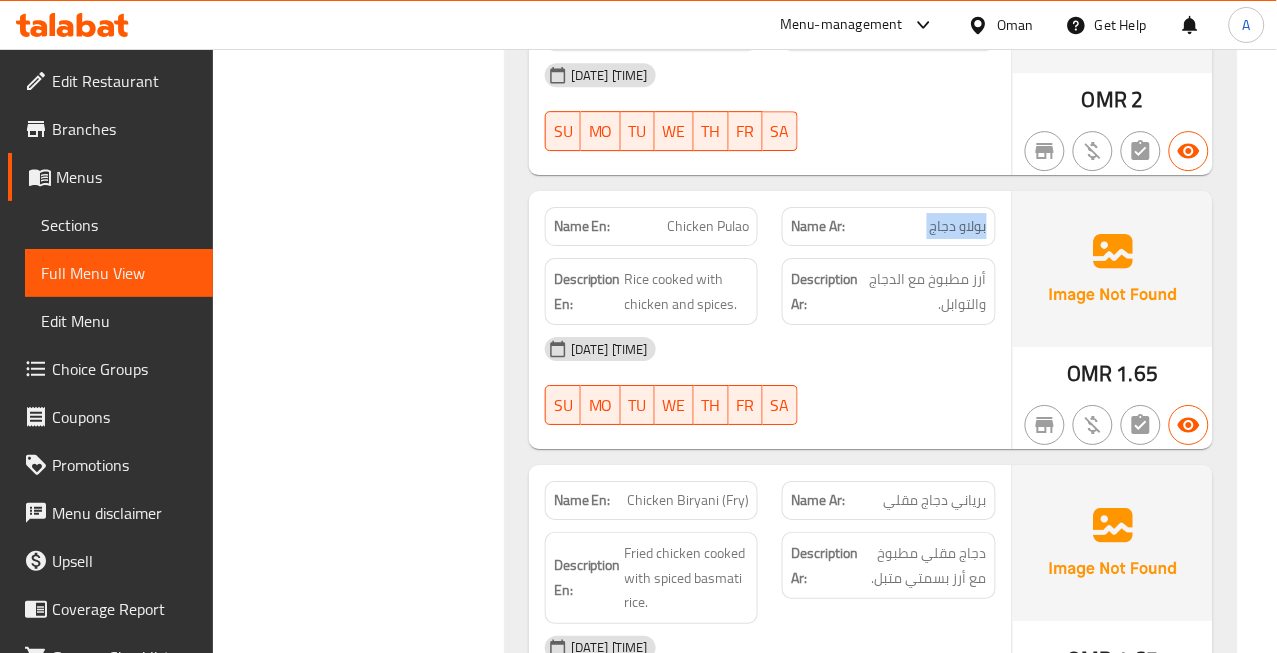 scroll, scrollTop: 4610, scrollLeft: 0, axis: vertical 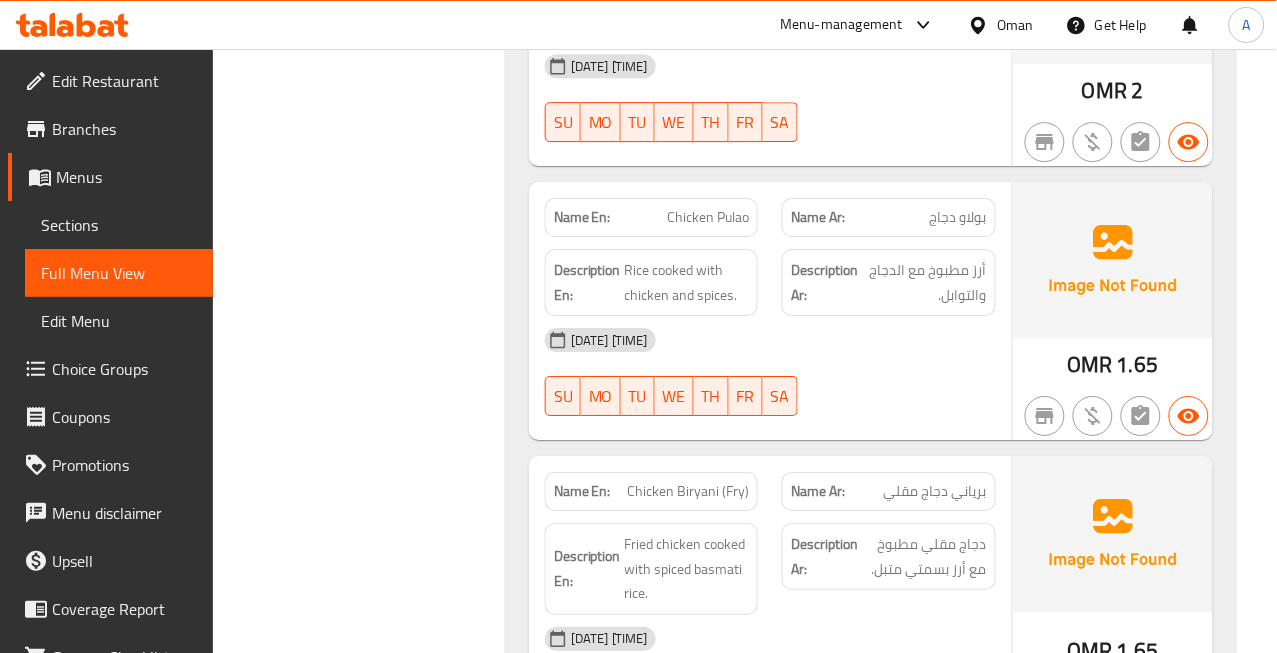 click on "Chicken Biryani (Fry)" at bounding box center (685, -3662) 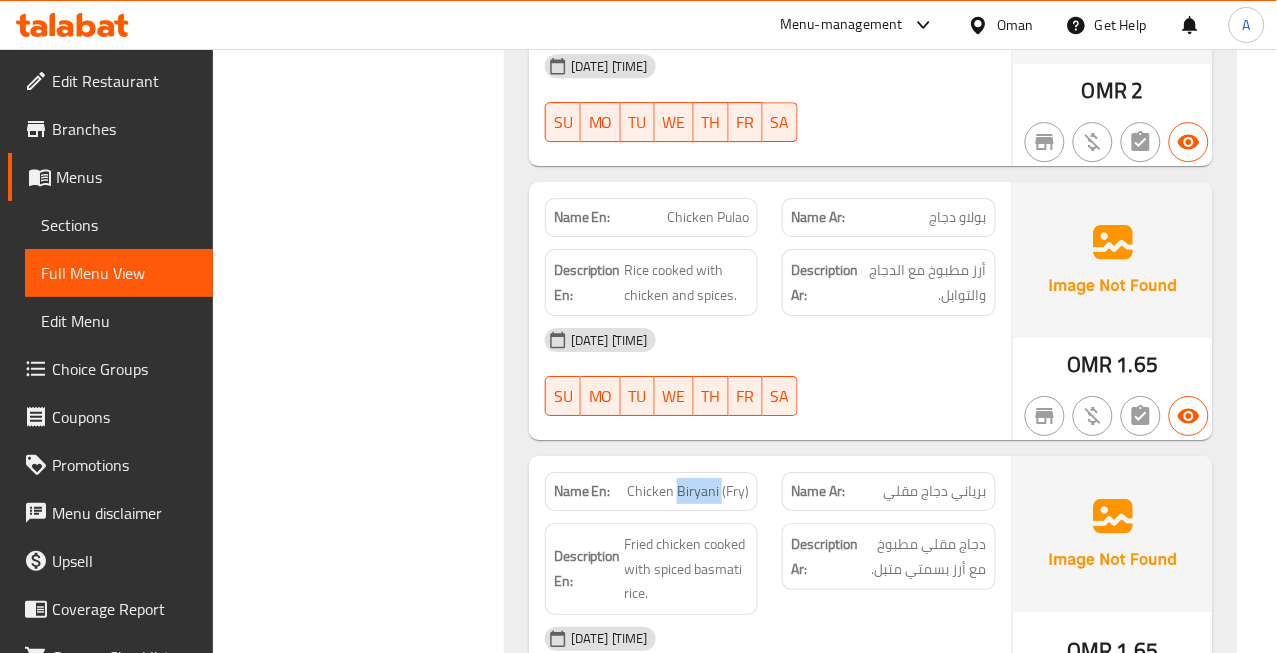 click on "Chicken Biryani (Fry)" at bounding box center (685, -3662) 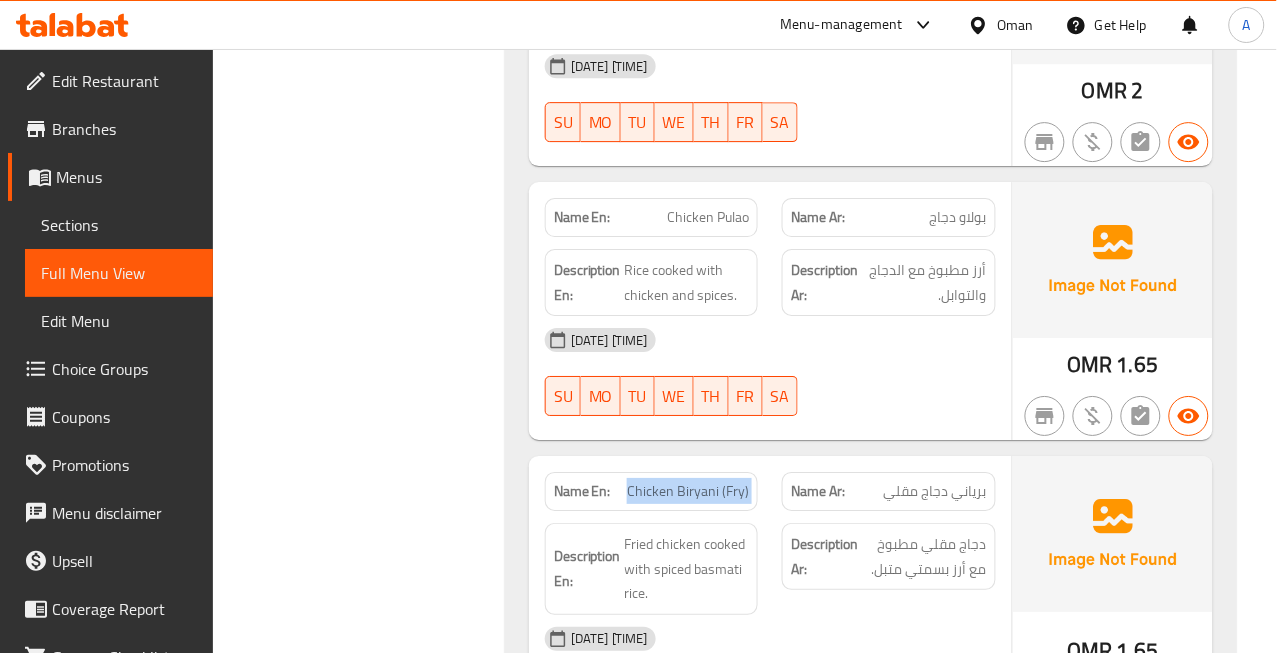 click on "Chicken Biryani (Fry)" at bounding box center [685, -3662] 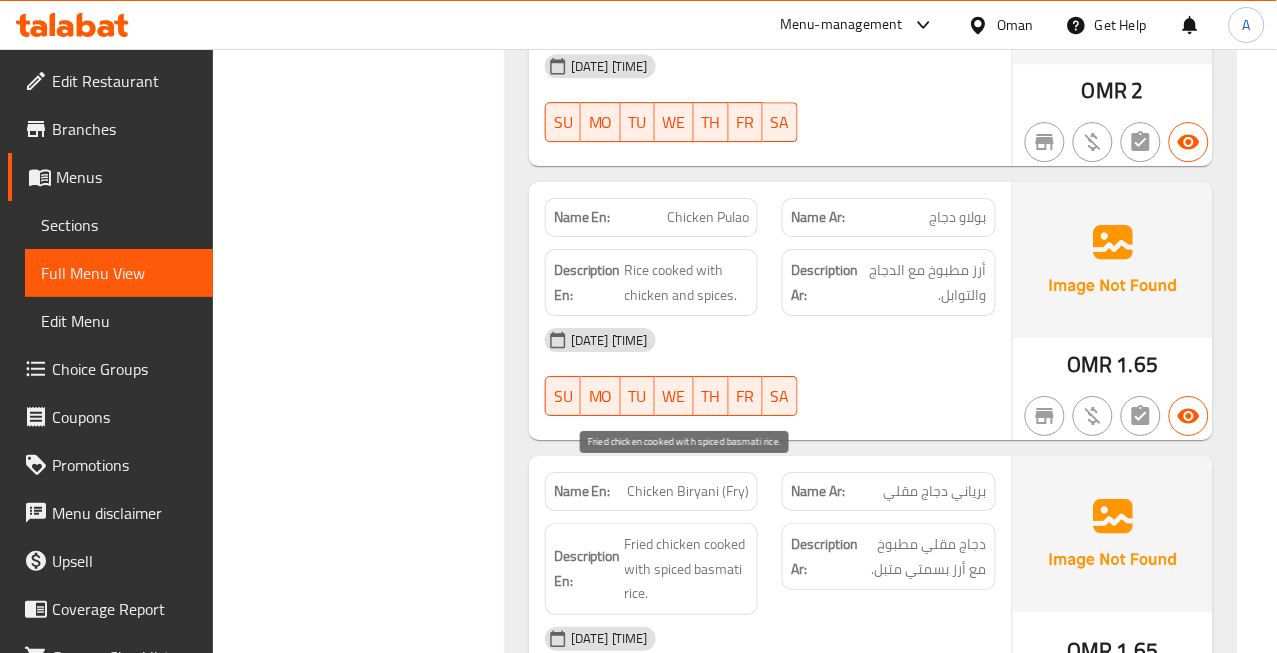 click on "Fried chicken cooked with spiced basmati rice." at bounding box center (687, 569) 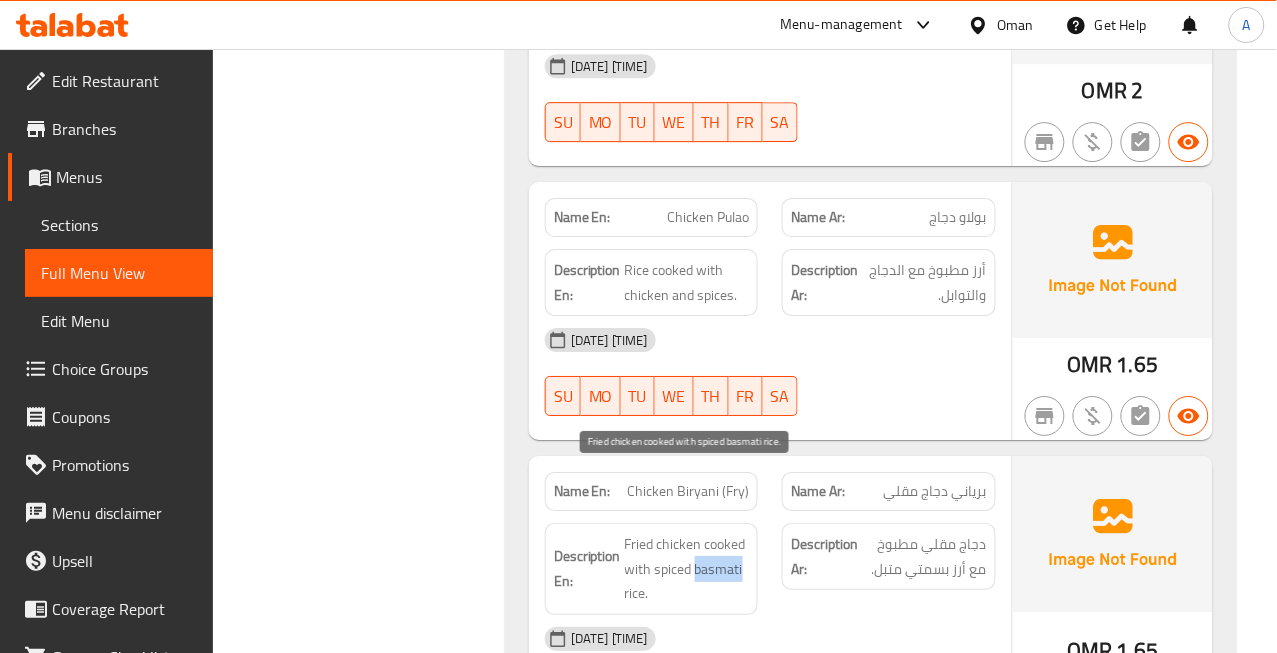 click on "Fried chicken cooked with spiced basmati rice." at bounding box center (687, 569) 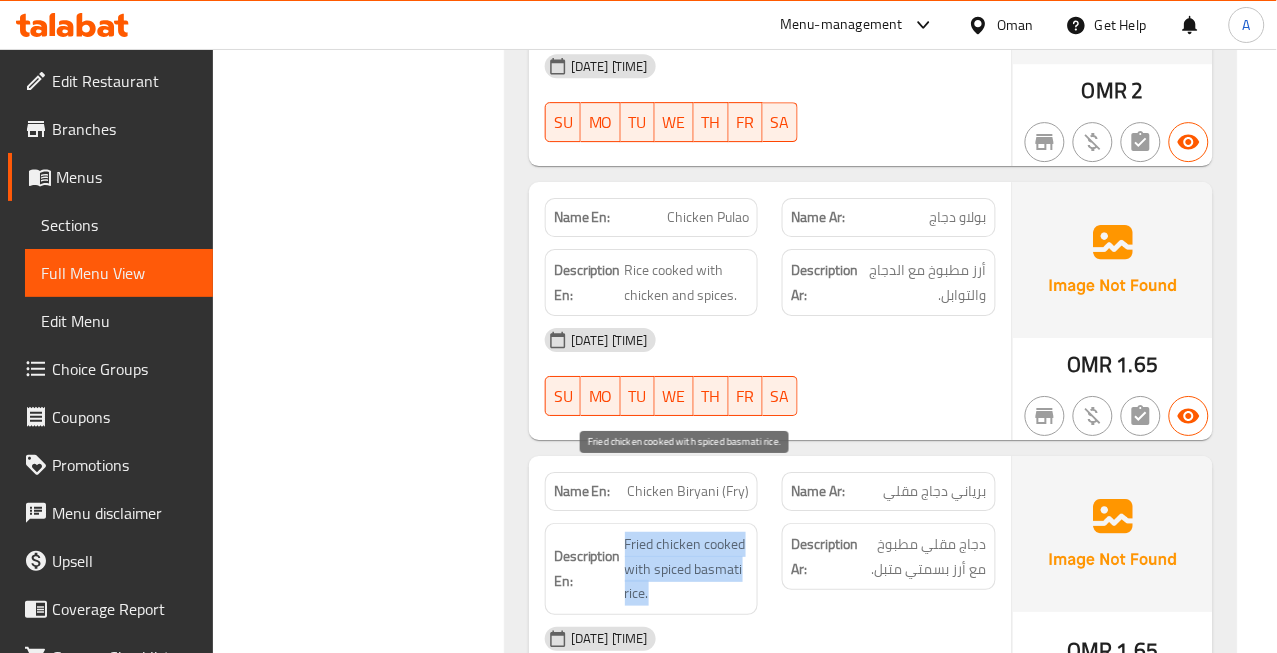 click on "Fried chicken cooked with spiced basmati rice." at bounding box center (687, 569) 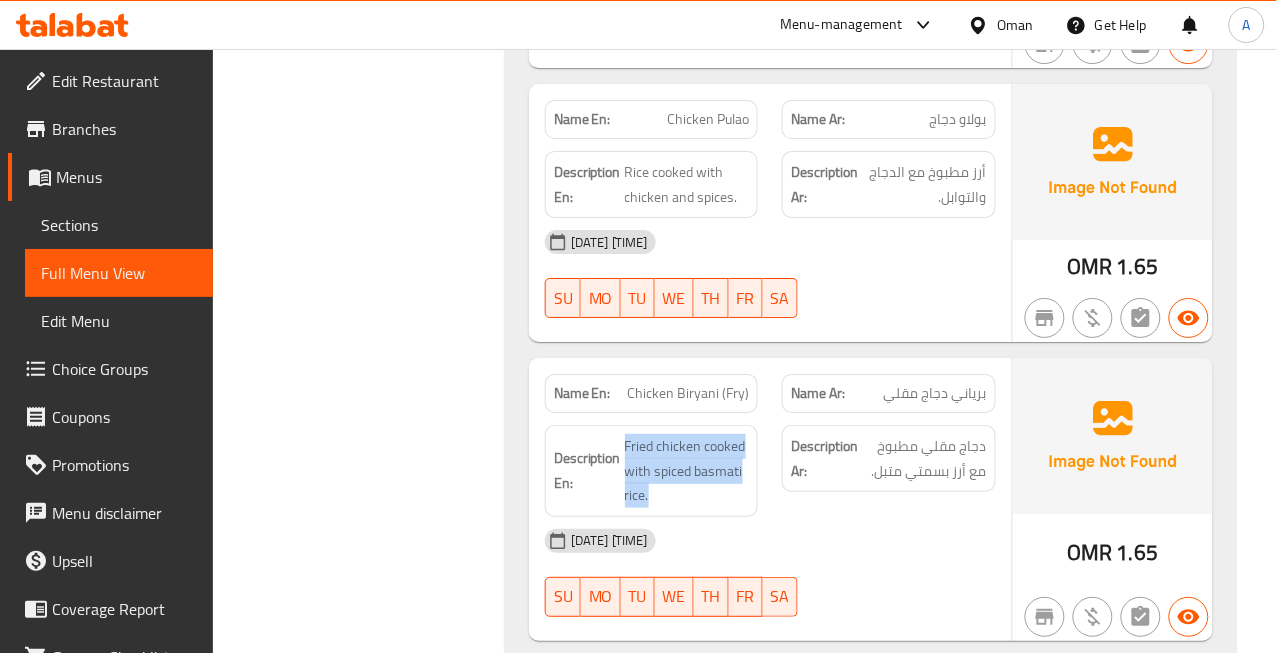 scroll, scrollTop: 4943, scrollLeft: 0, axis: vertical 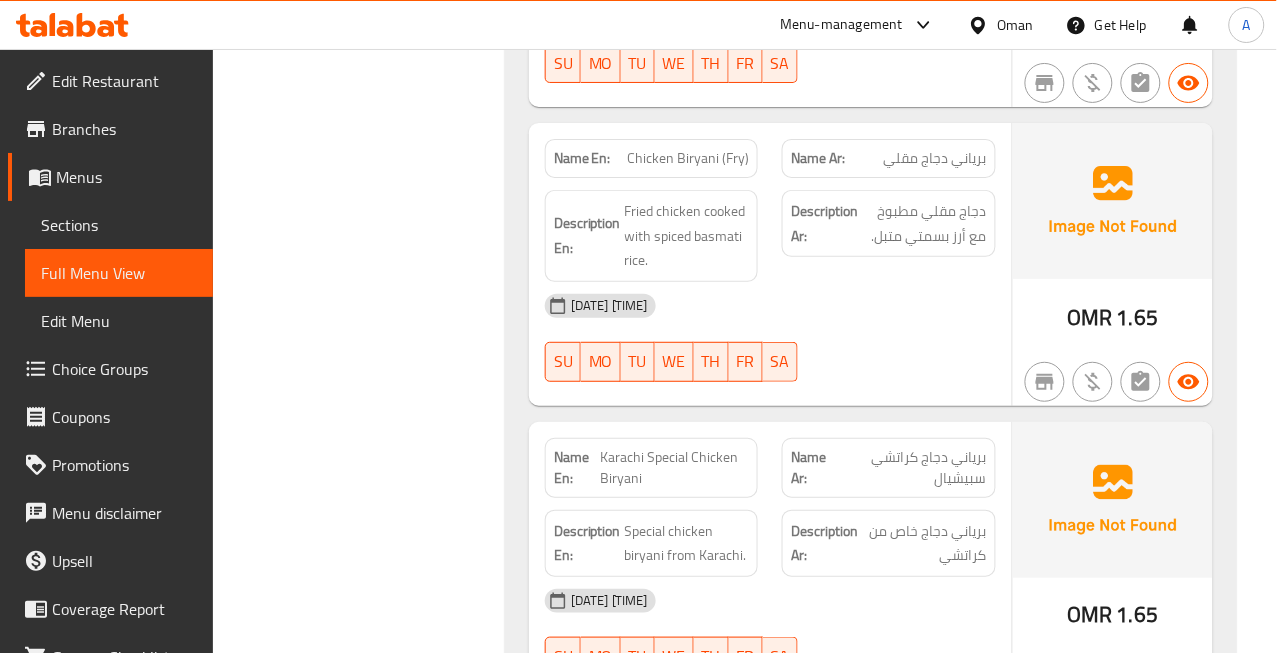 click on "Karachi Special Chicken Biryani" at bounding box center [680, -3710] 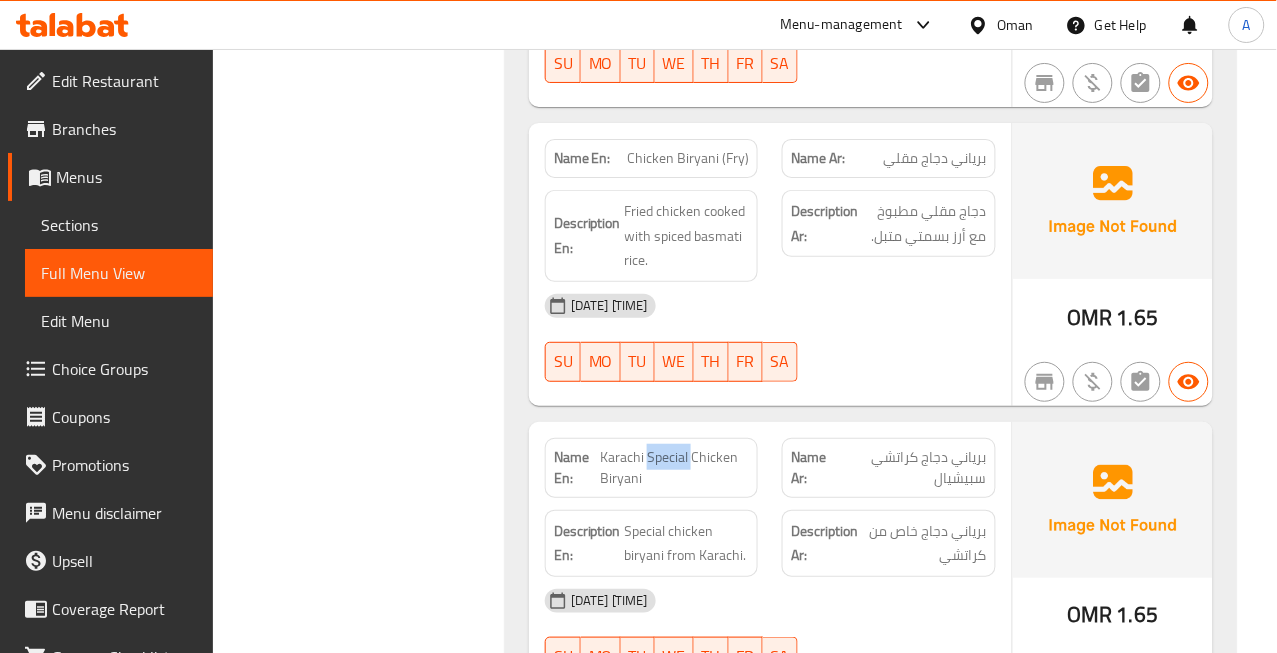 click on "Karachi Special Chicken Biryani" at bounding box center [680, -3710] 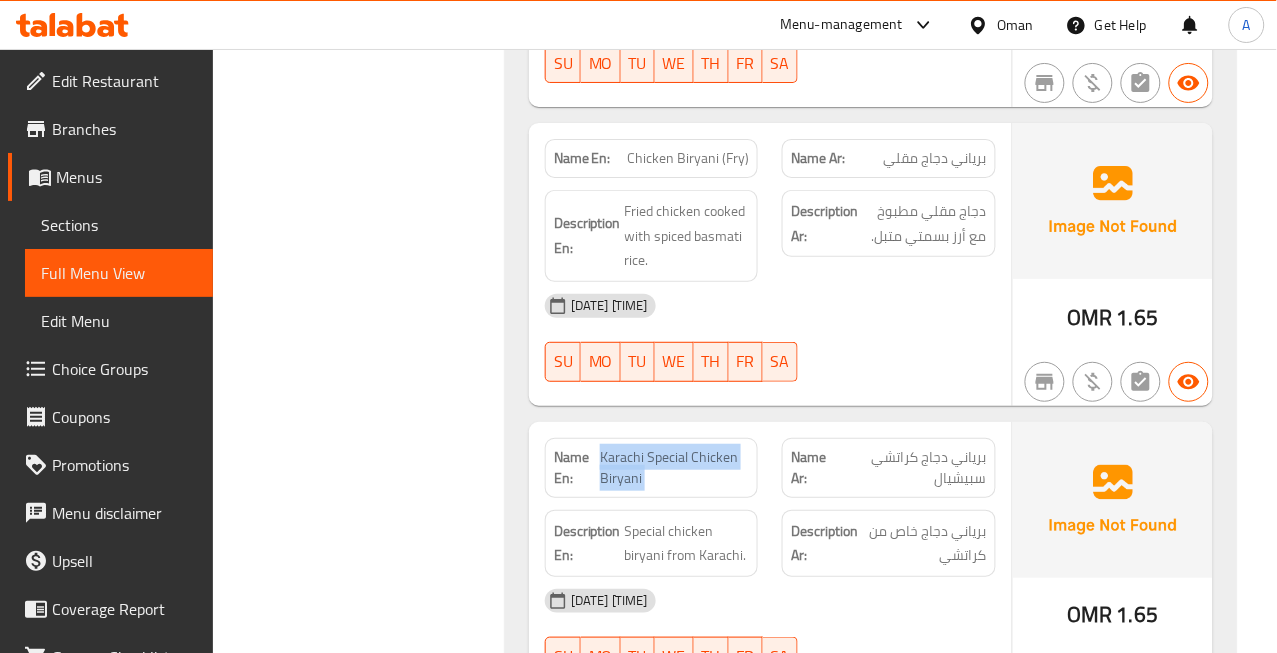 click on "Karachi Special Chicken Biryani" at bounding box center (680, -3710) 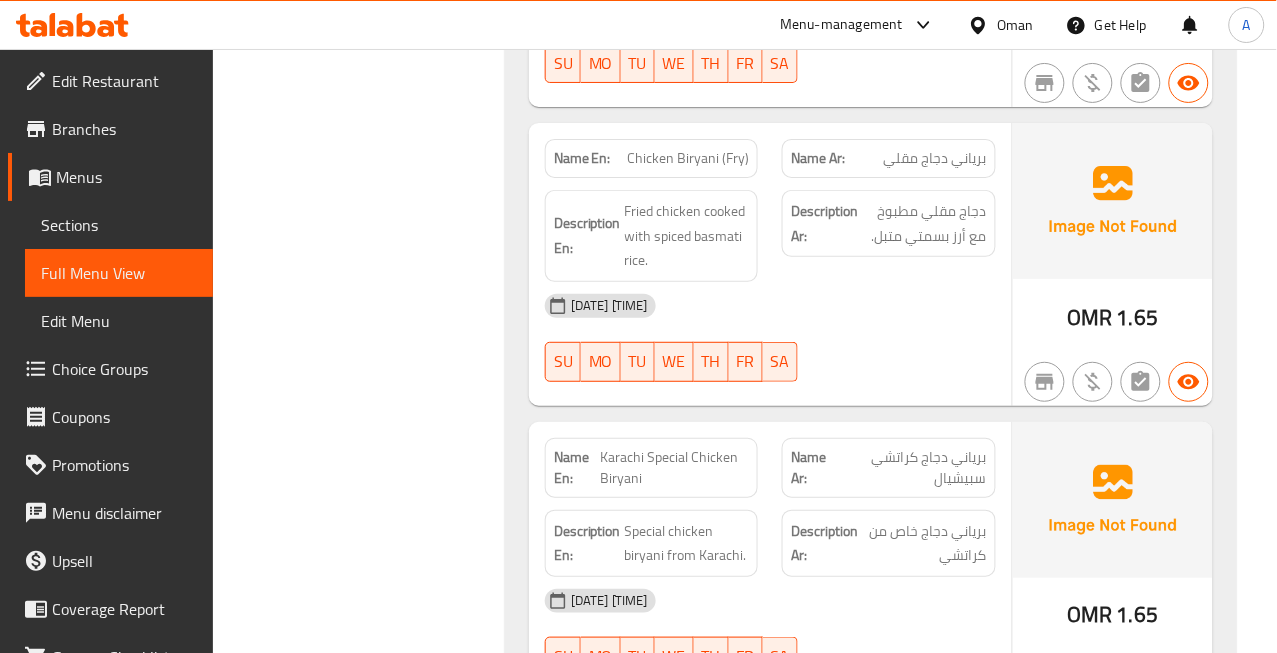 click on "[DATE] [TIME]" at bounding box center (770, -3552) 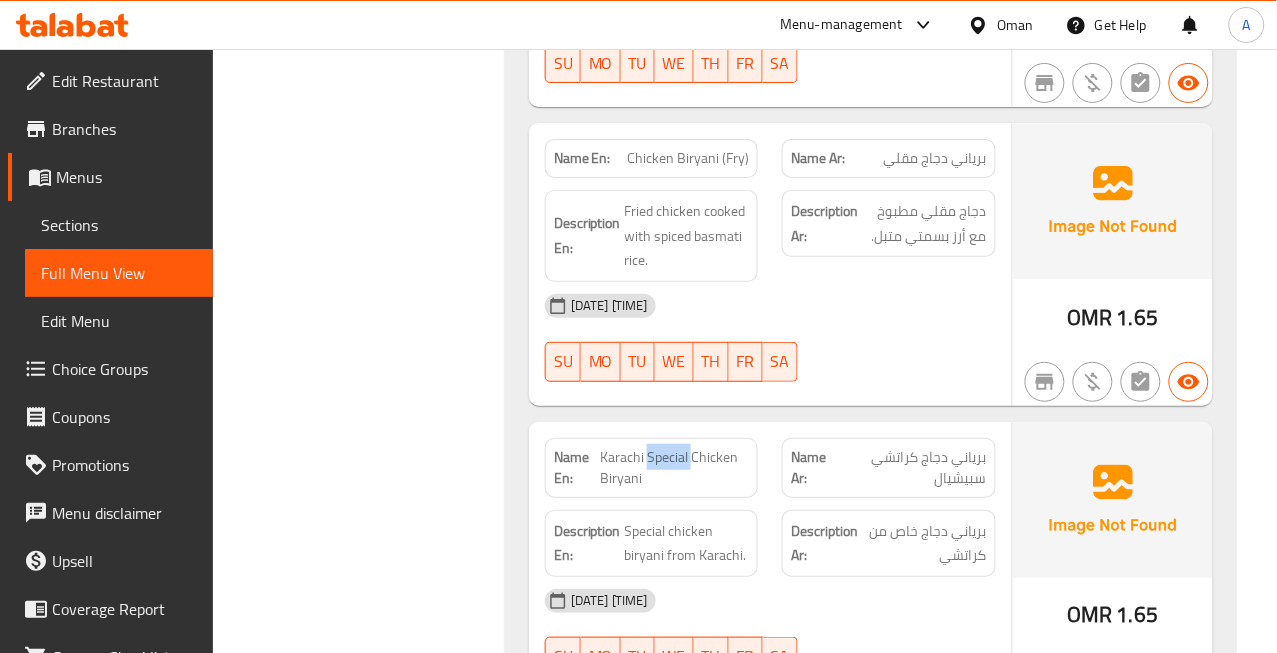 click on "Karachi Special Chicken Biryani" at bounding box center [680, -3710] 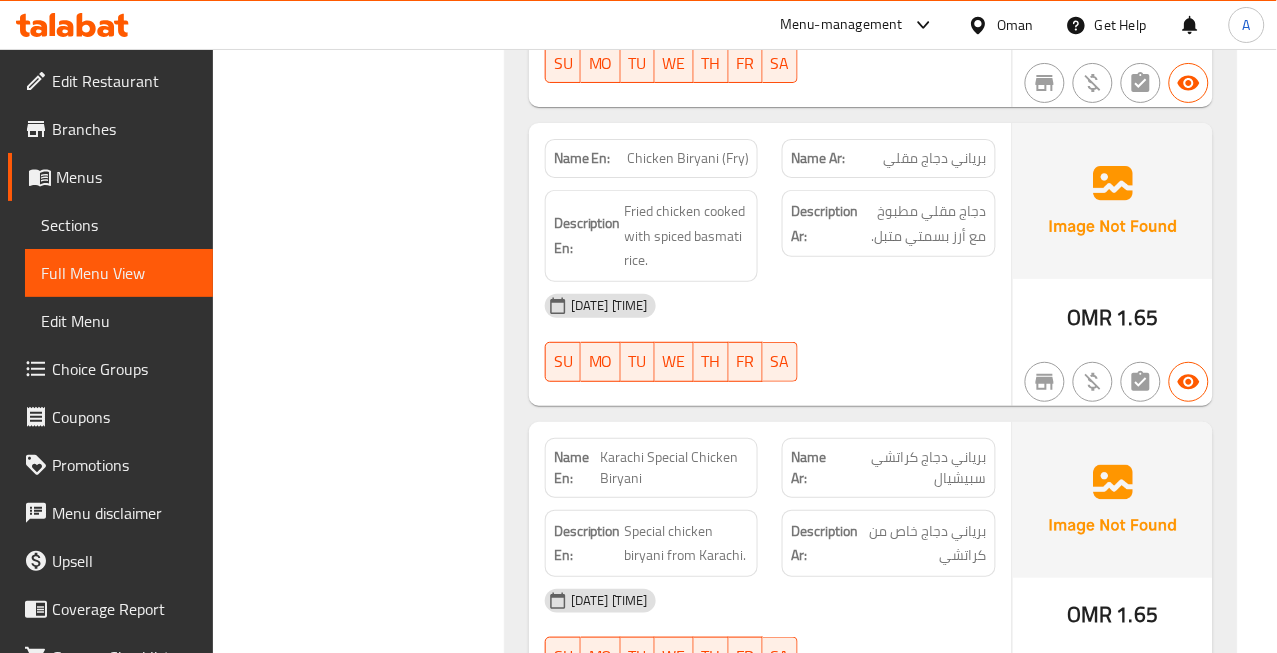 click on "Karachi Special Chicken Biryani" at bounding box center [680, -3710] 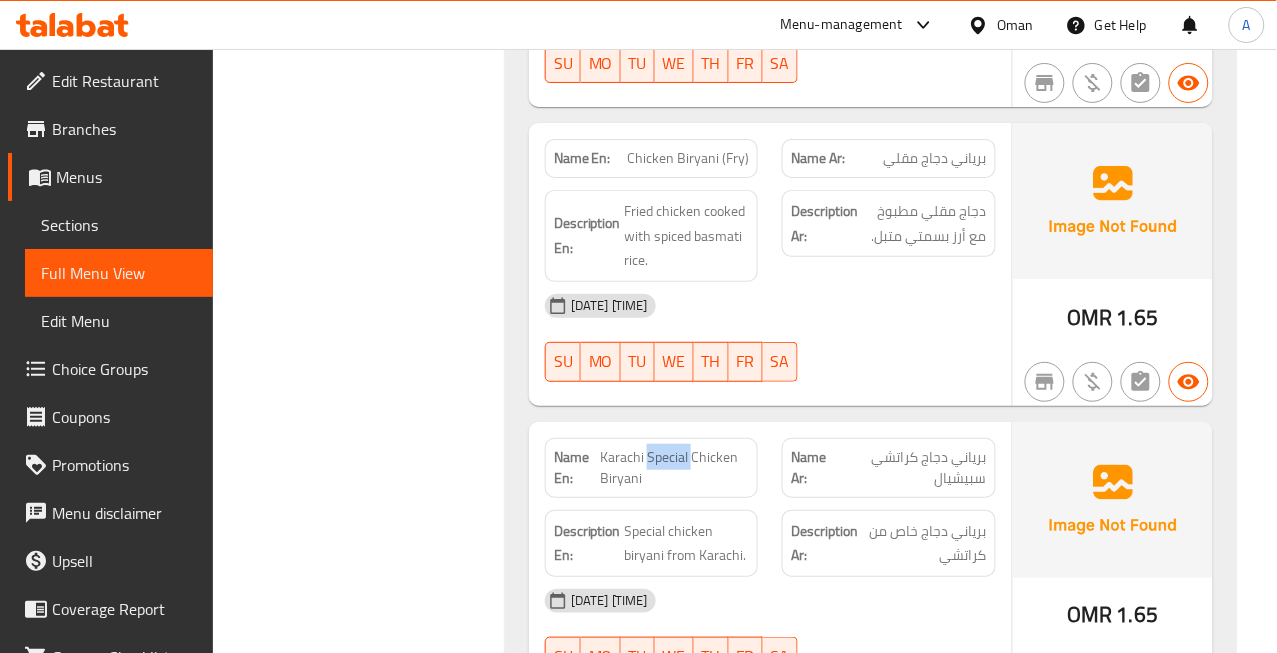 click on "Karachi Special Chicken Biryani" at bounding box center (680, -3710) 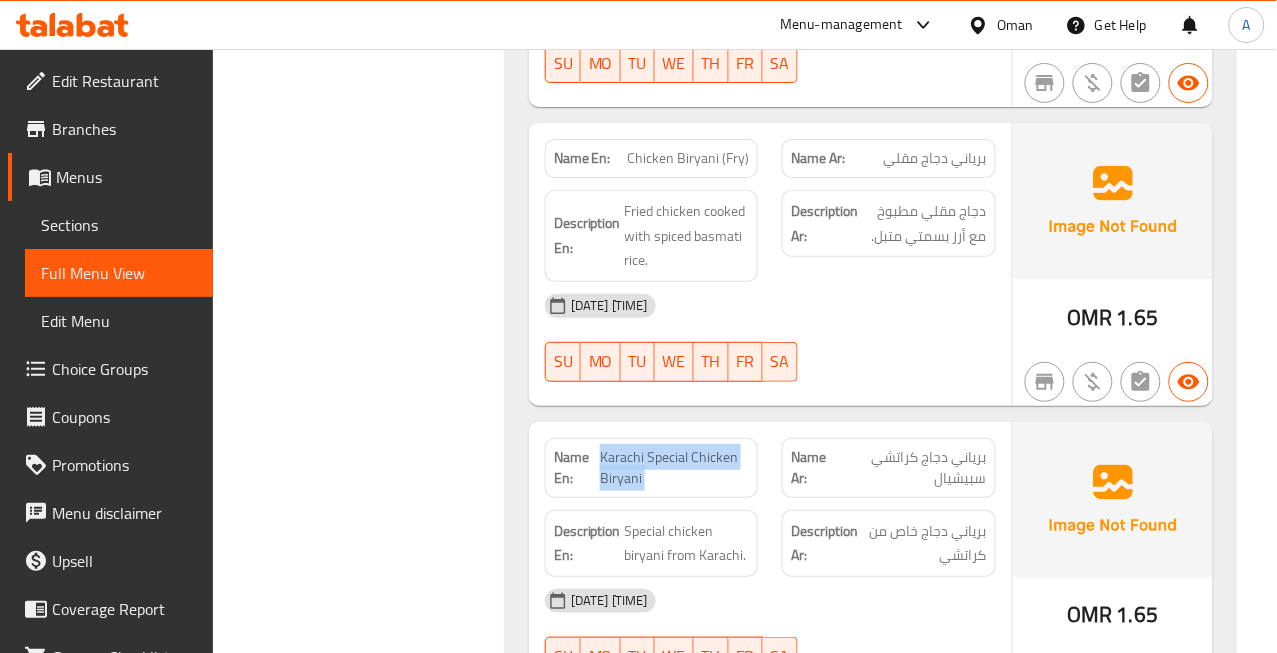 click on "Karachi Special Chicken Biryani" at bounding box center (680, -3710) 